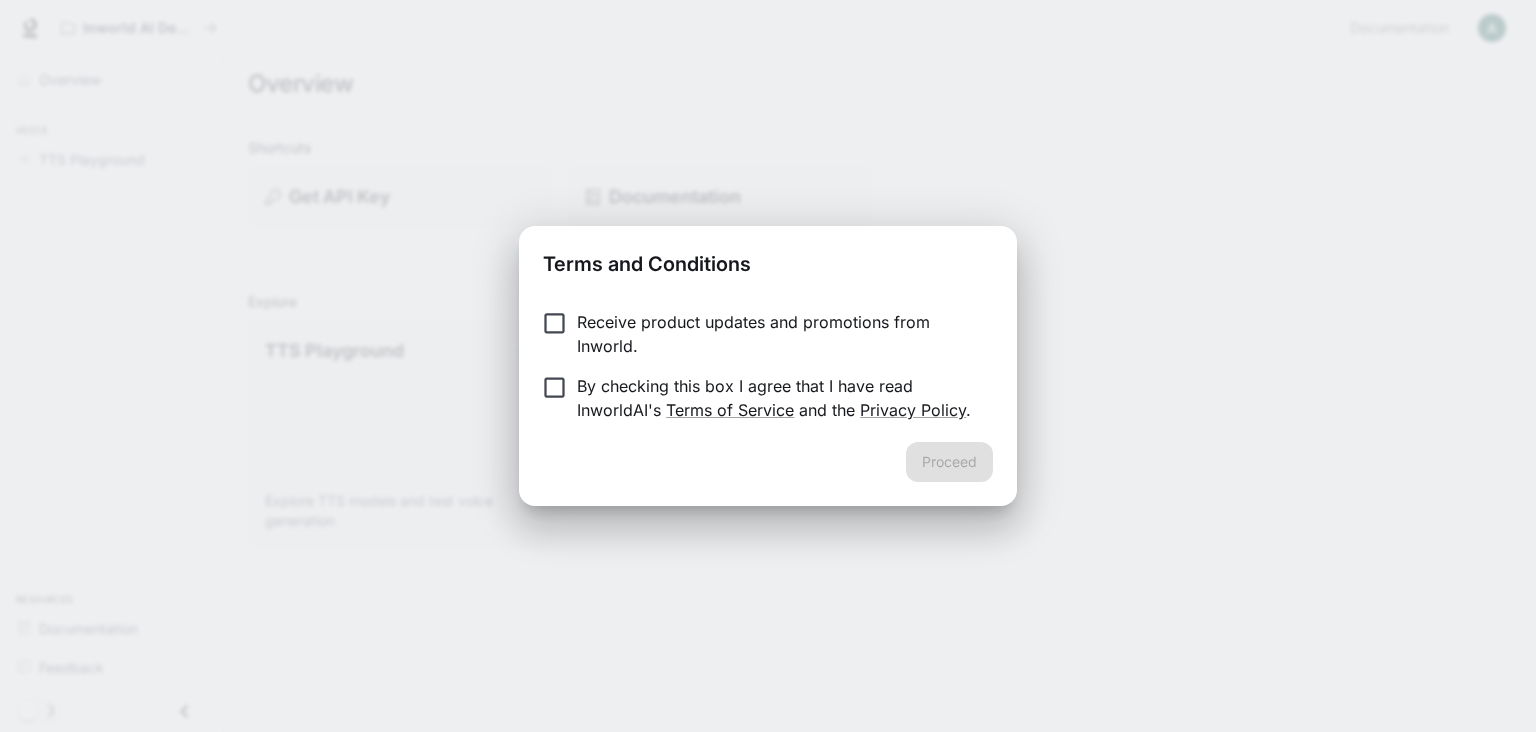 scroll, scrollTop: 0, scrollLeft: 0, axis: both 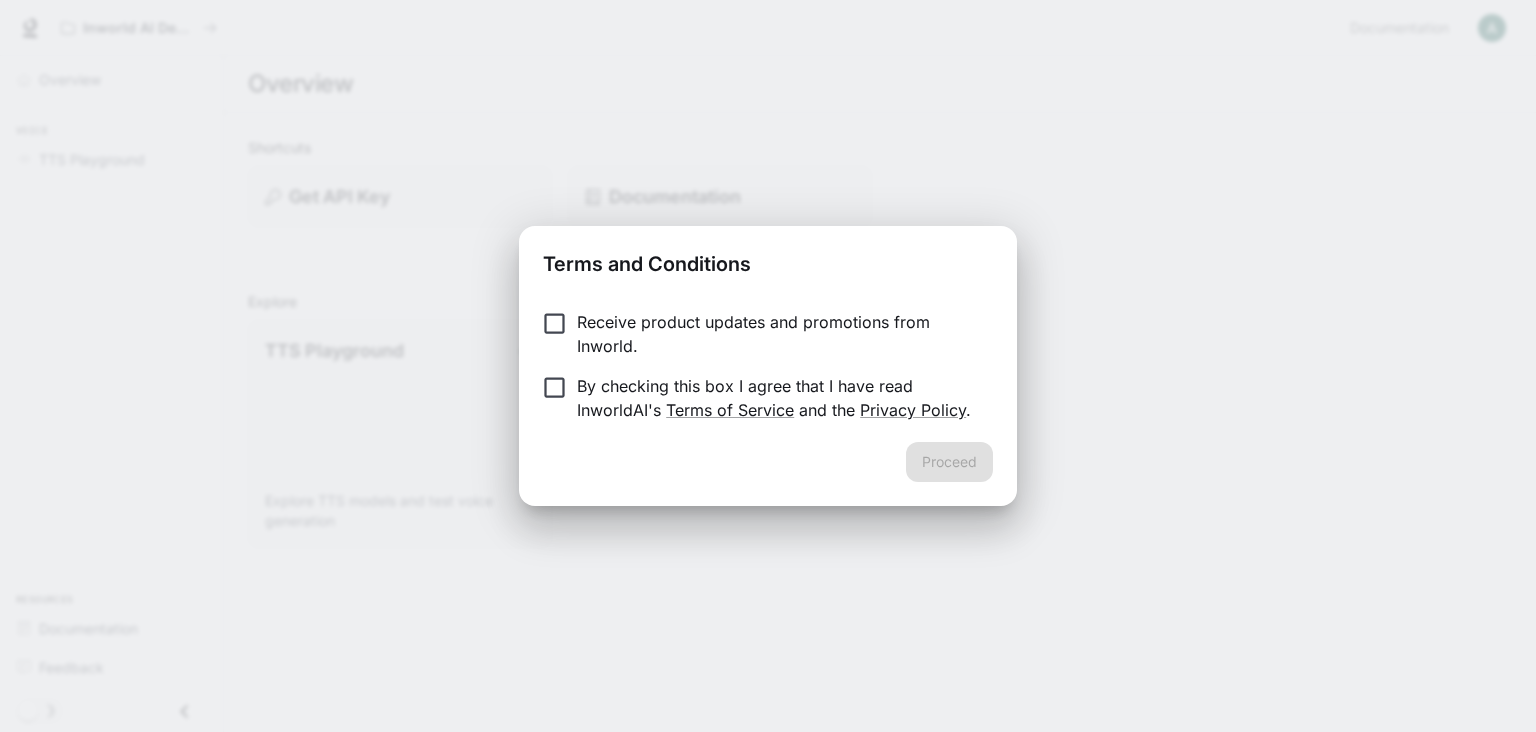 click on "Terms and Conditions Receive product updates and promotions from Inworld. By checking this box I agree that I have read InworldAI's   Terms of Service   and the   Privacy Policy . Proceed" at bounding box center [768, 366] 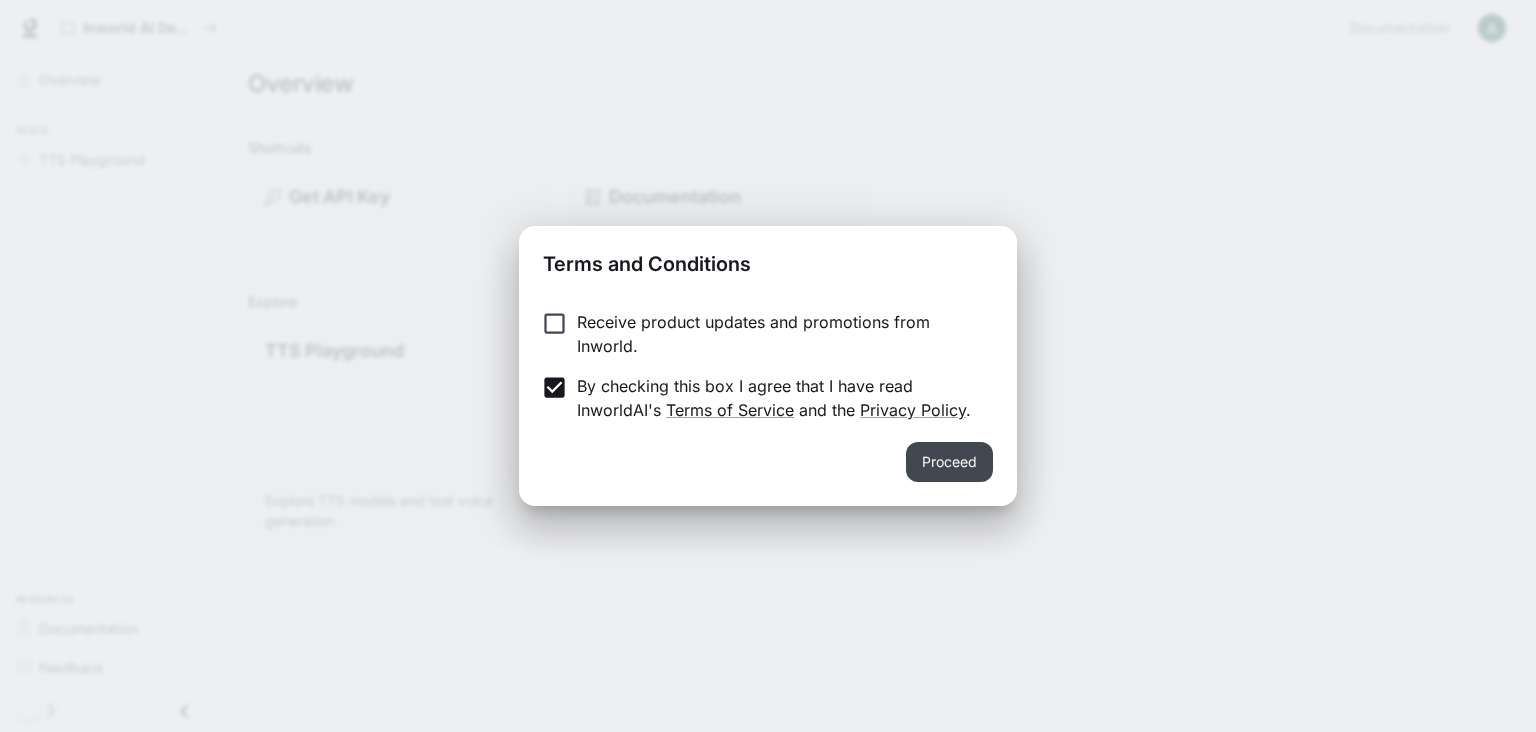 click on "Proceed" at bounding box center [949, 462] 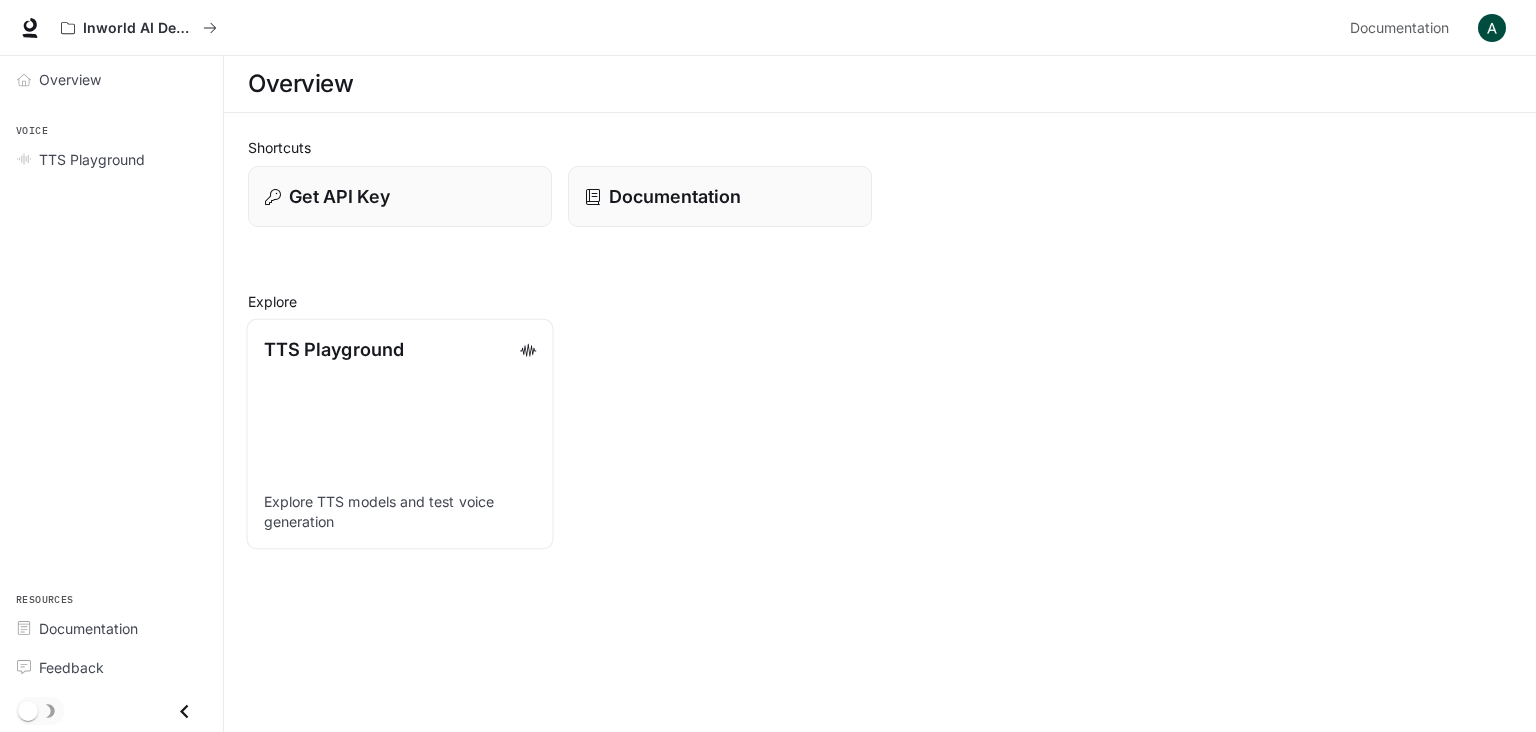 click on "TTS Playground Explore TTS models and test voice generation" at bounding box center (399, 434) 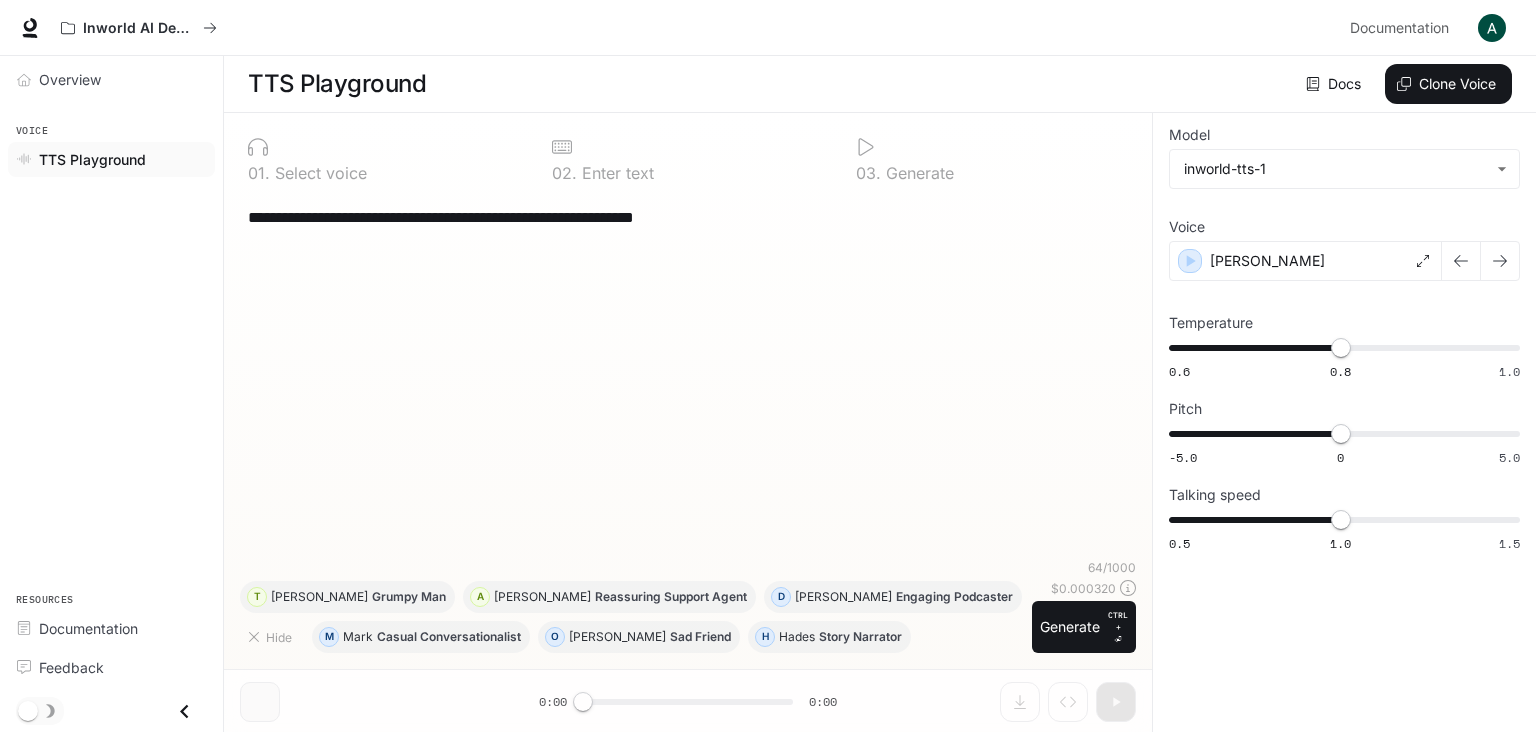 click on "Select voice" at bounding box center (318, 173) 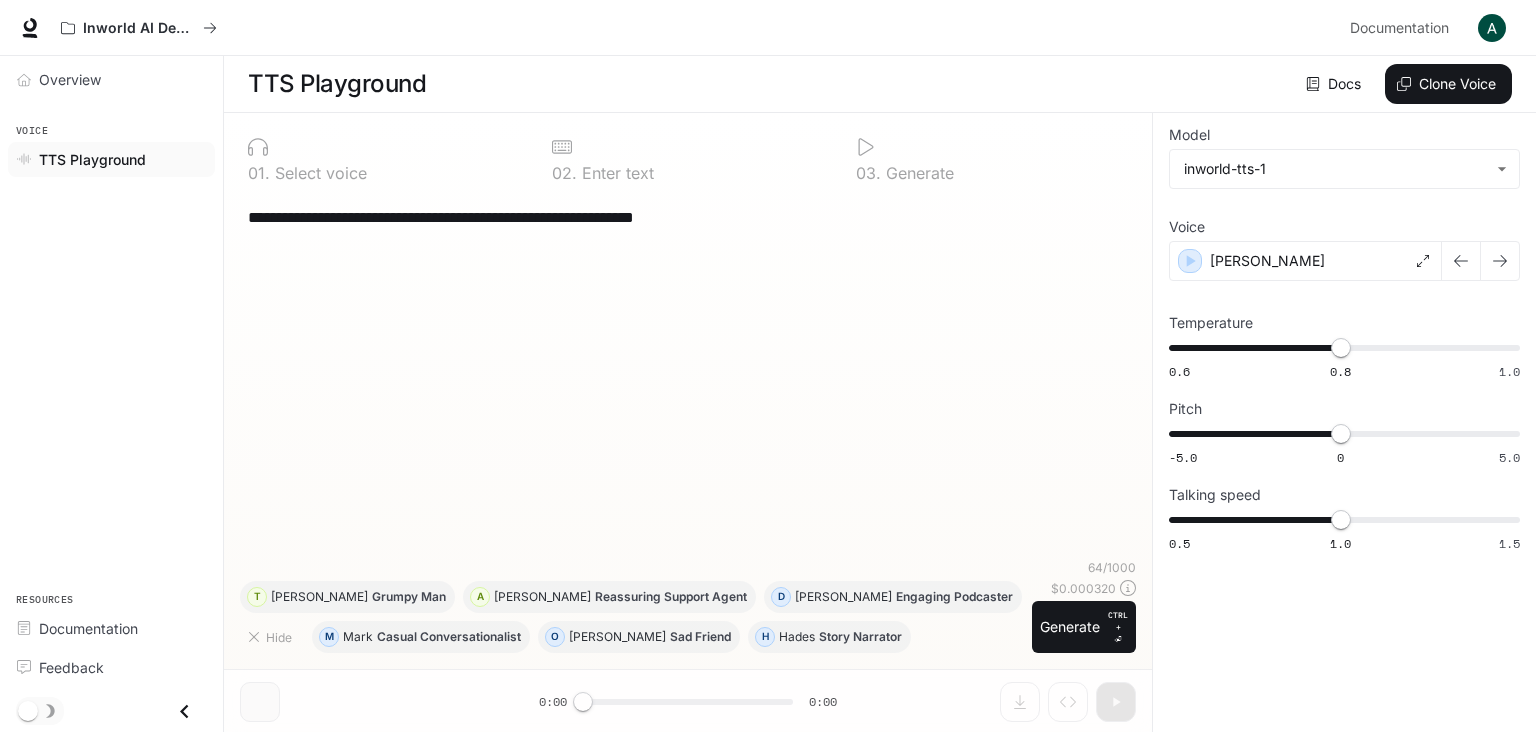 scroll, scrollTop: 0, scrollLeft: 0, axis: both 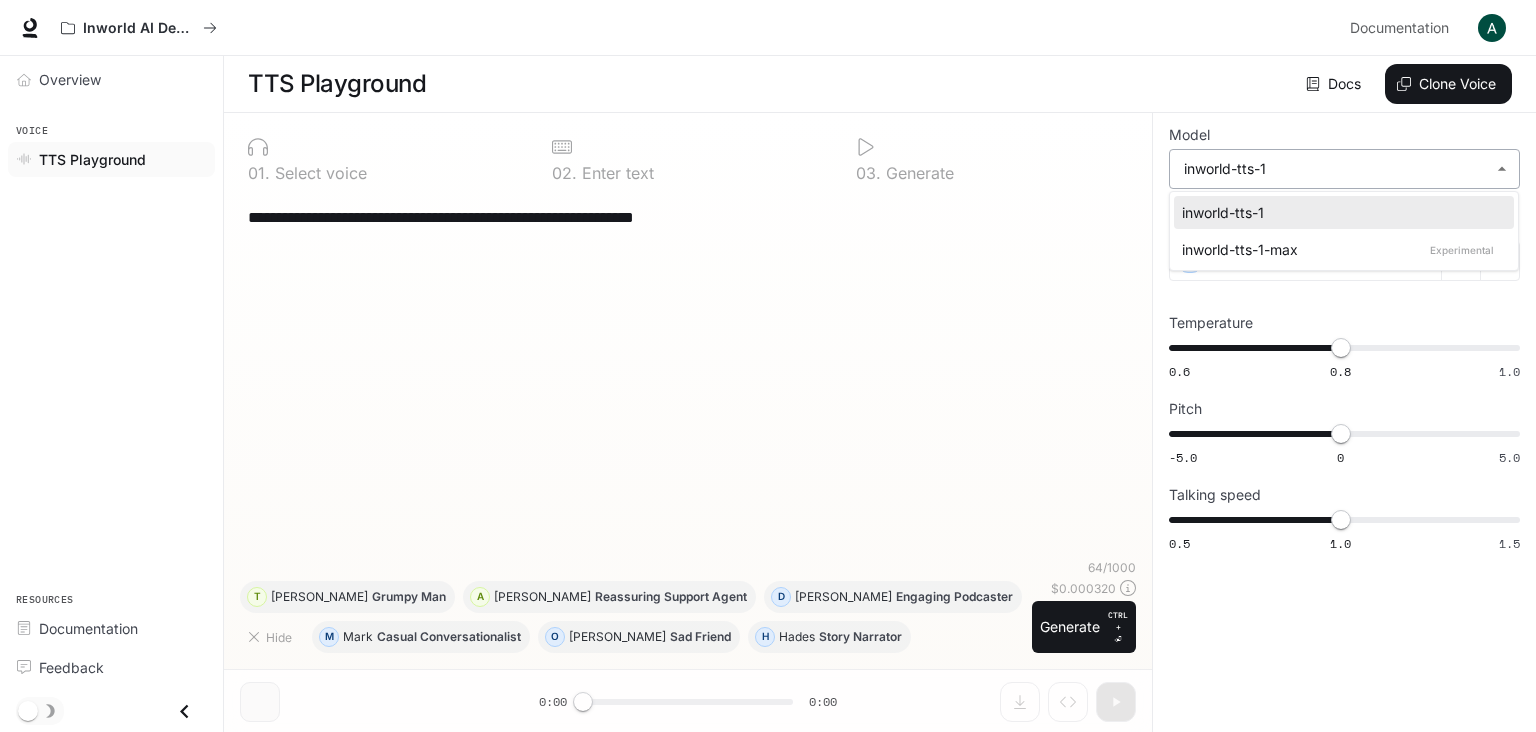 click on "**********" at bounding box center (768, 366) 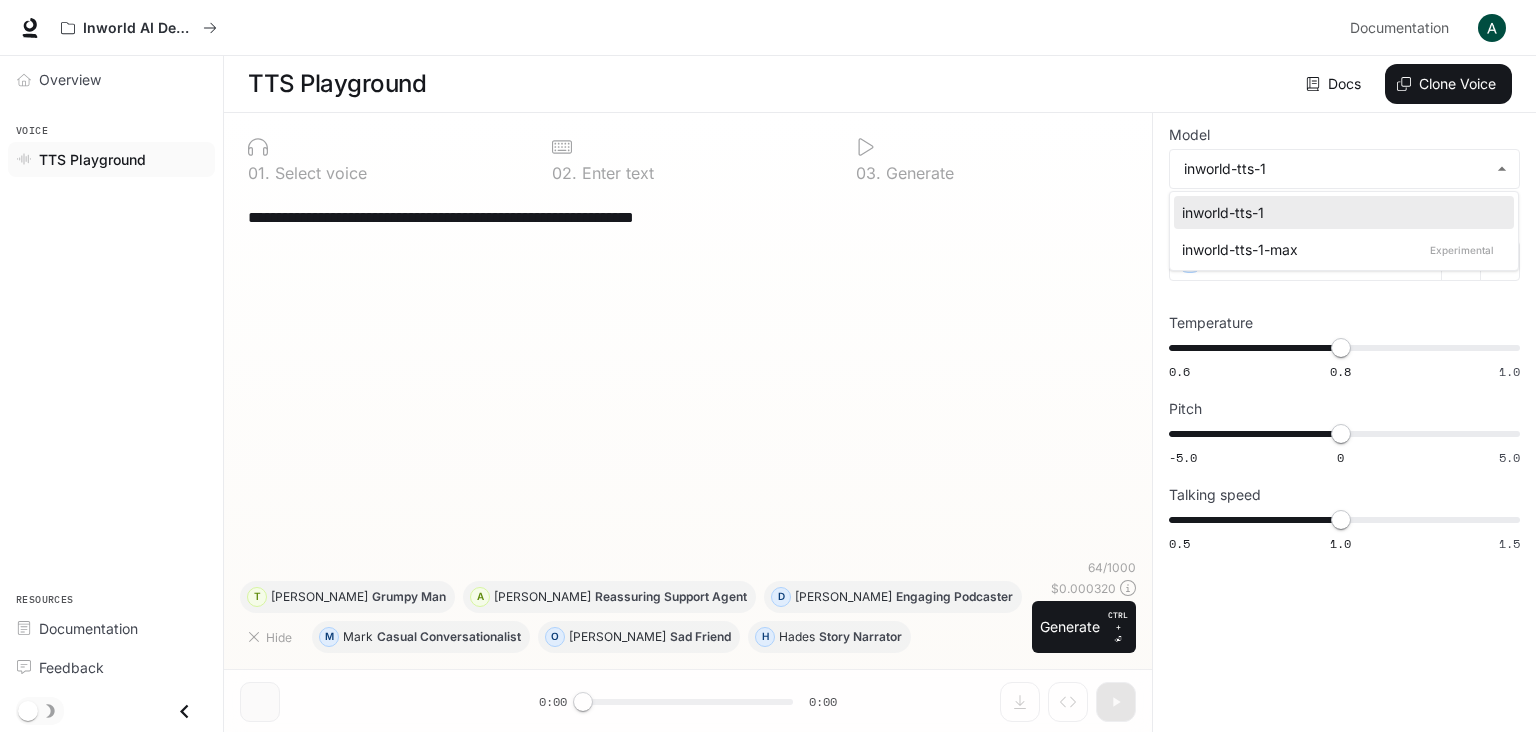 click at bounding box center (768, 366) 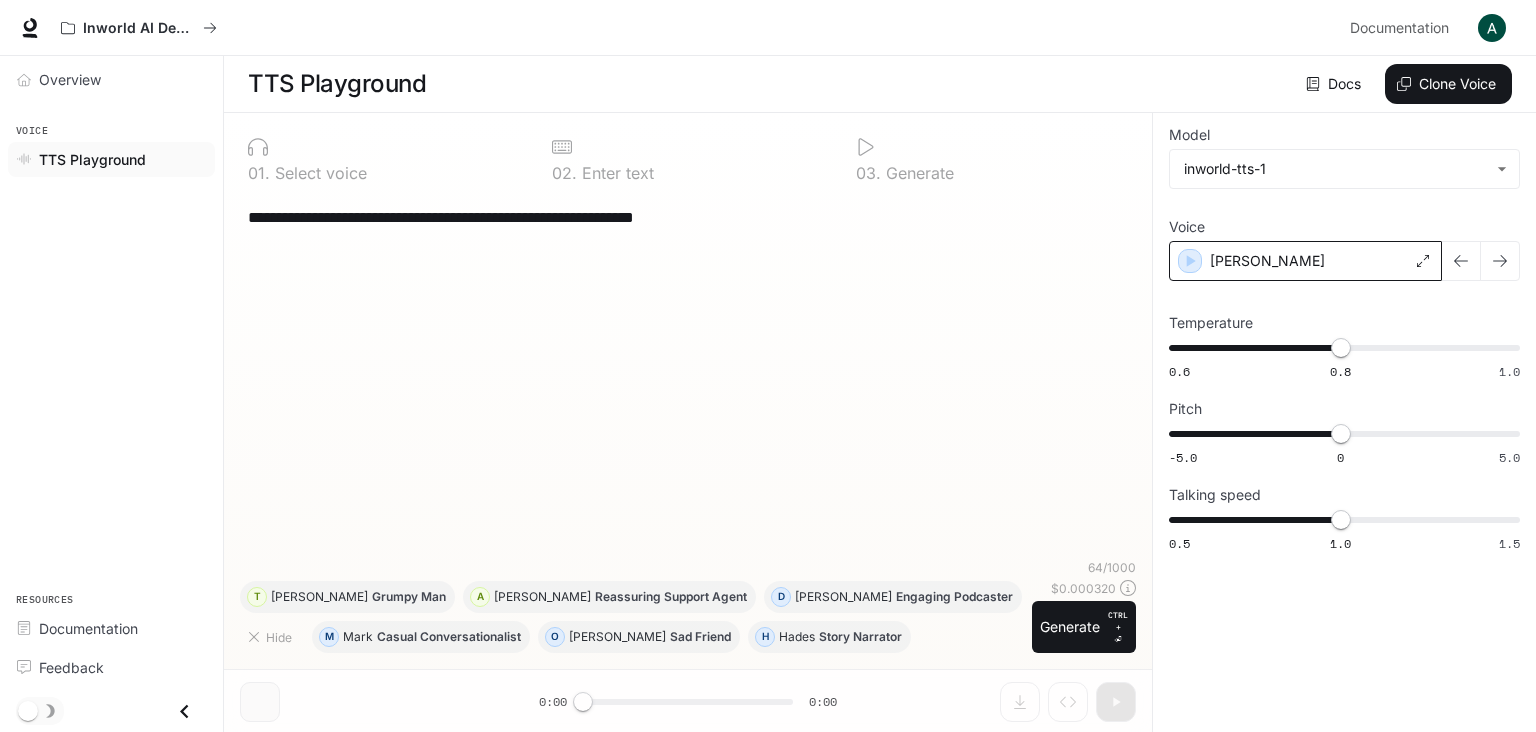 click on "[PERSON_NAME]" at bounding box center [1305, 261] 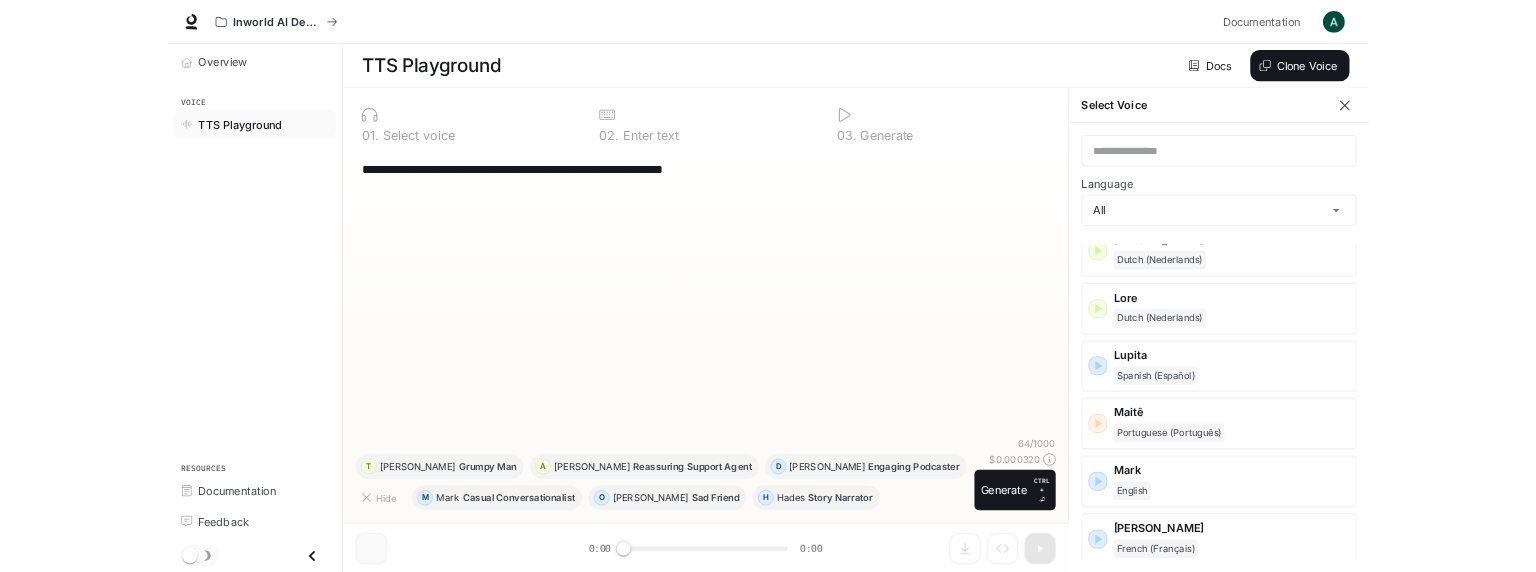scroll, scrollTop: 3304, scrollLeft: 0, axis: vertical 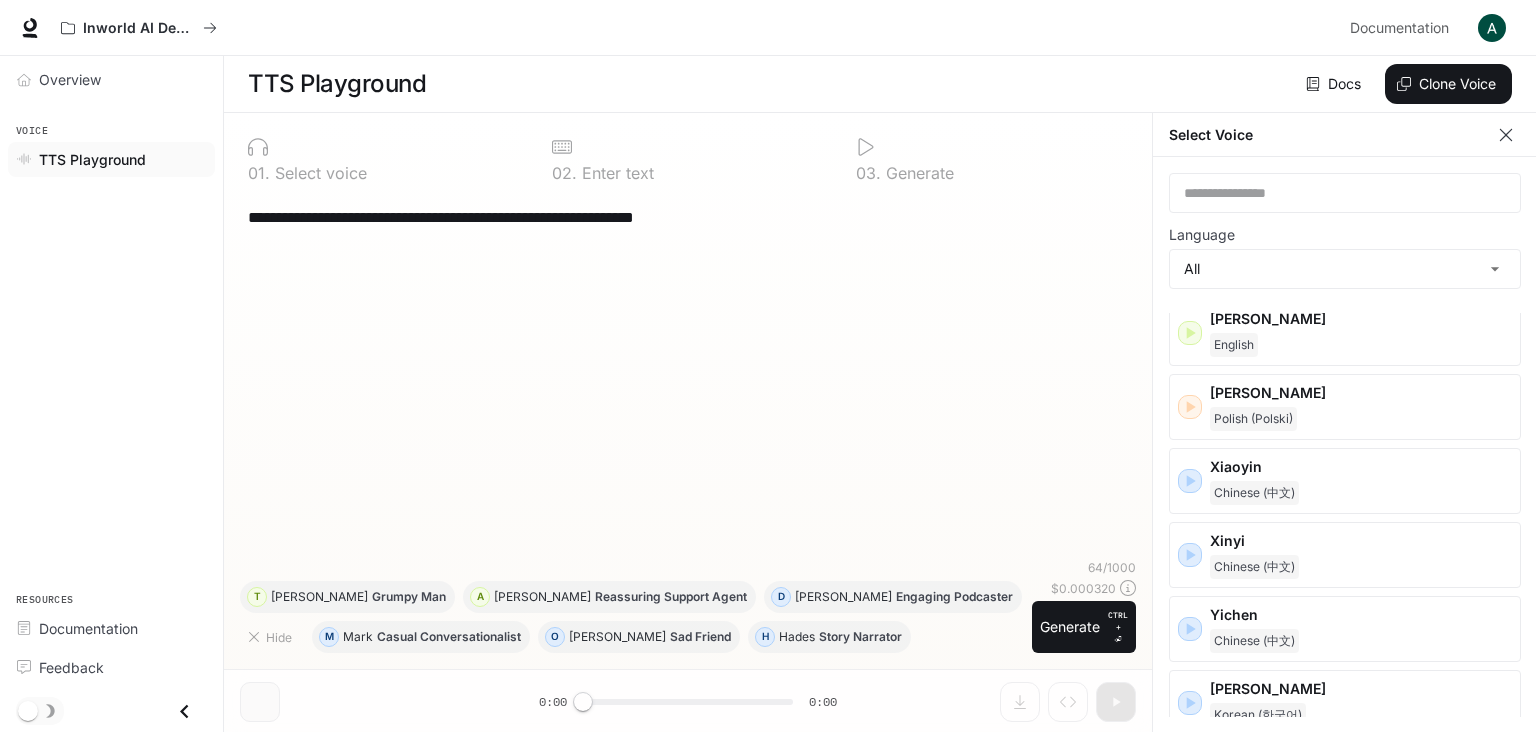 click on "**********" at bounding box center [688, 376] 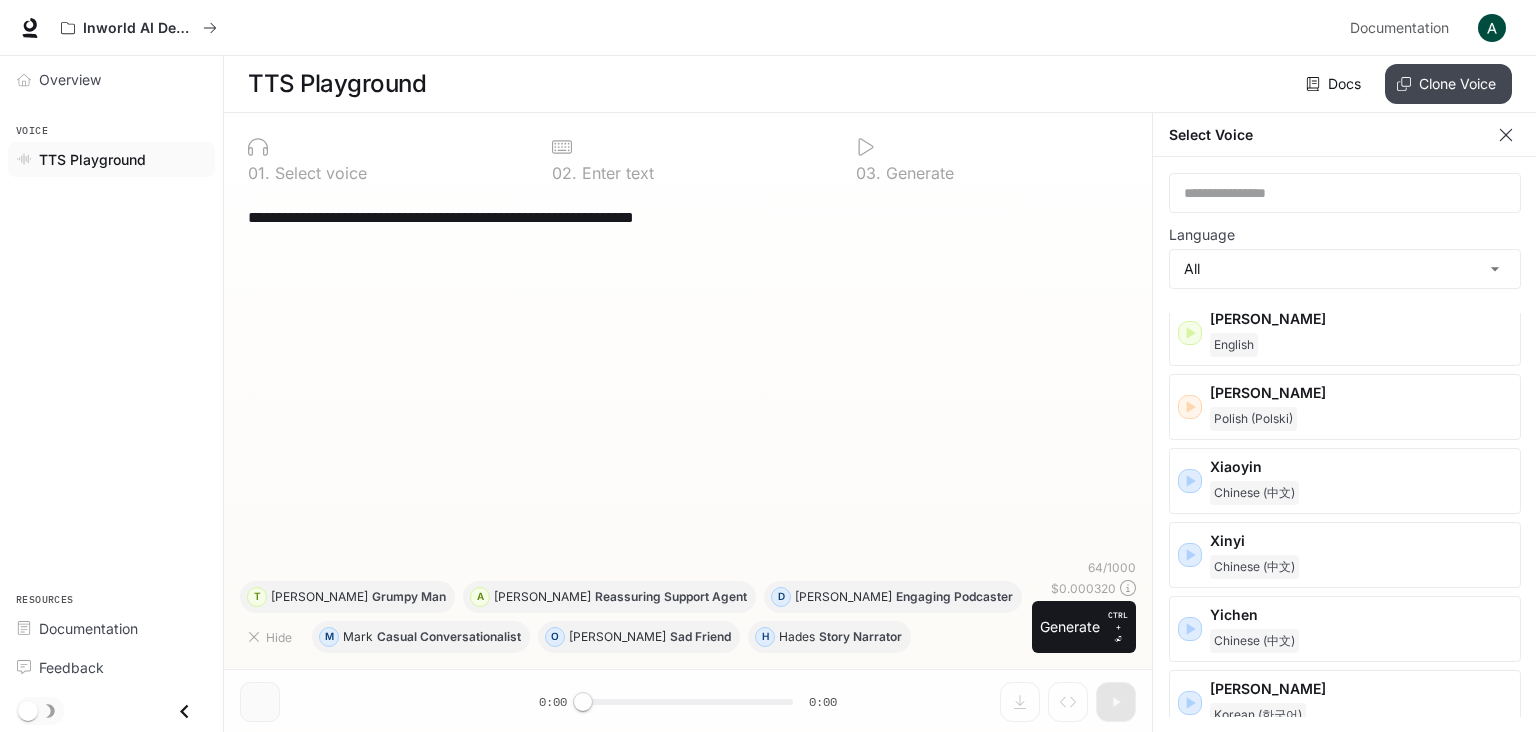 click on "Clone Voice" at bounding box center (1448, 84) 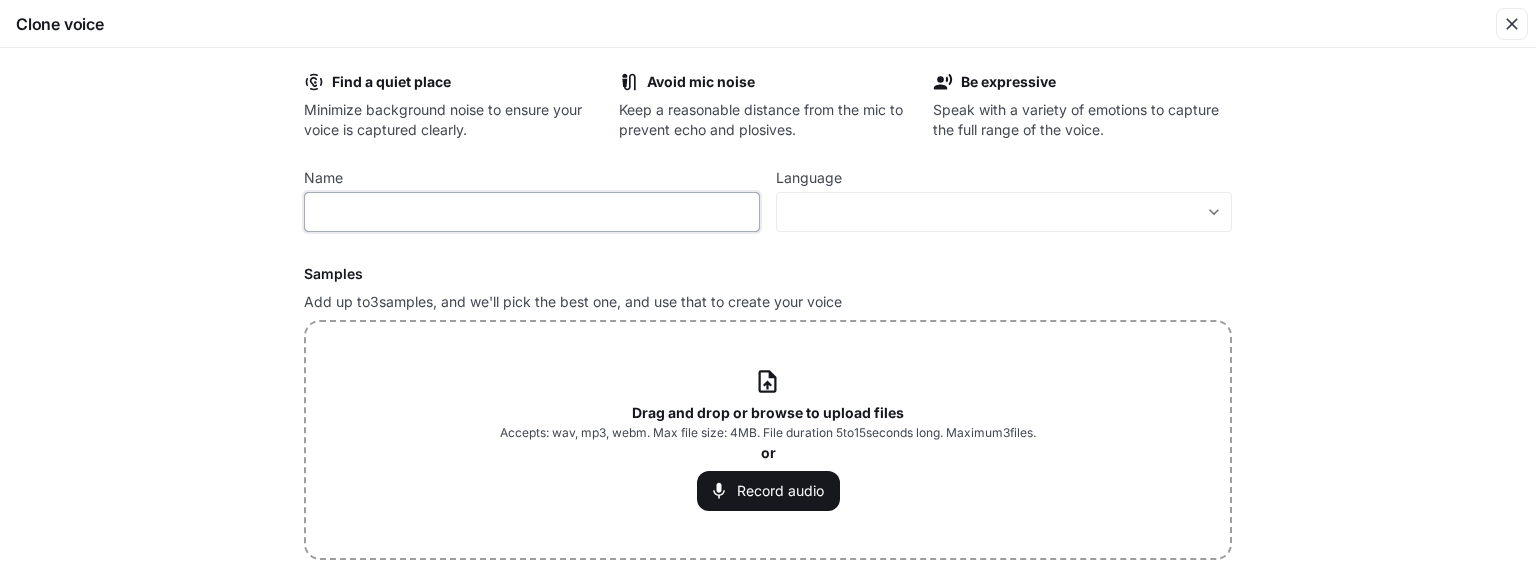 click at bounding box center [532, 212] 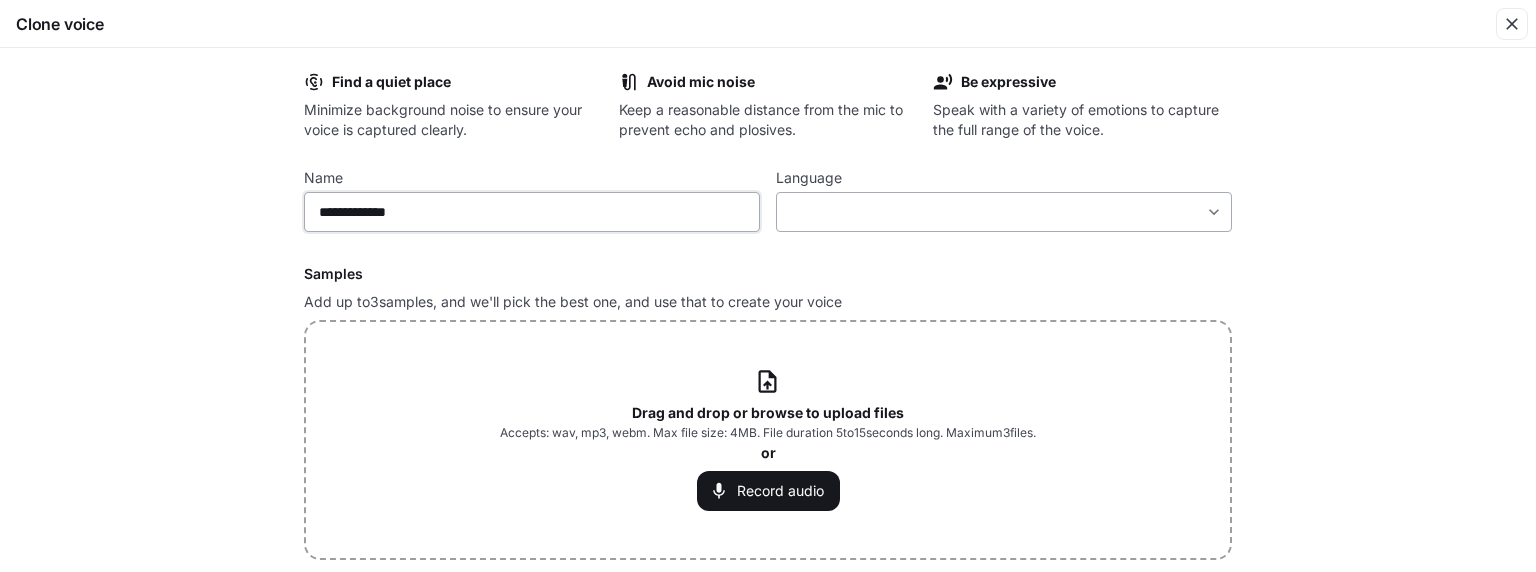 type on "**********" 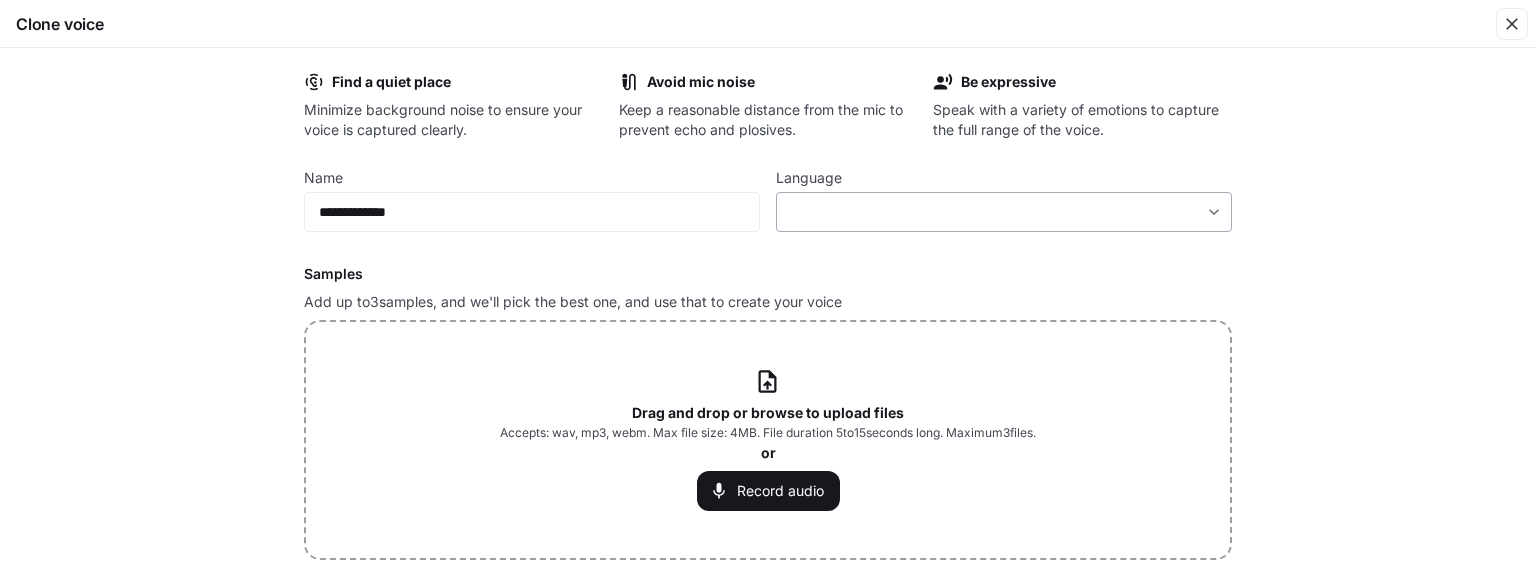 click on "**********" at bounding box center [768, 286] 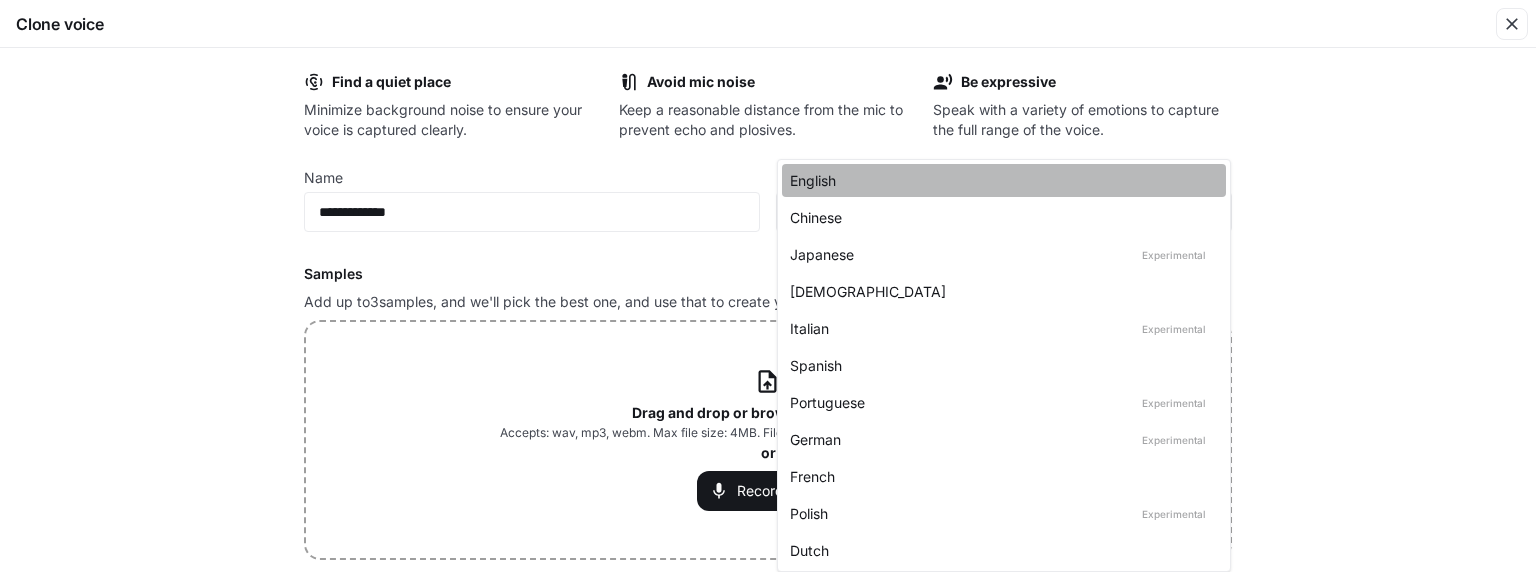 click on "English" at bounding box center (1000, 180) 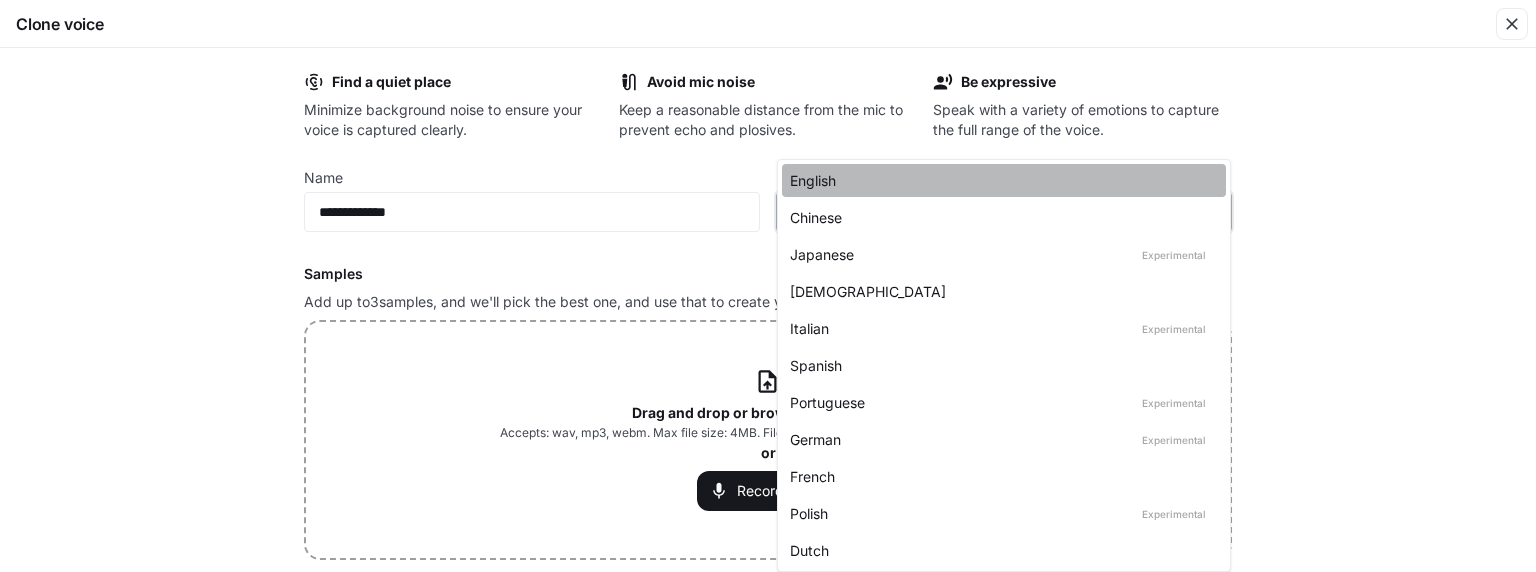 type on "*****" 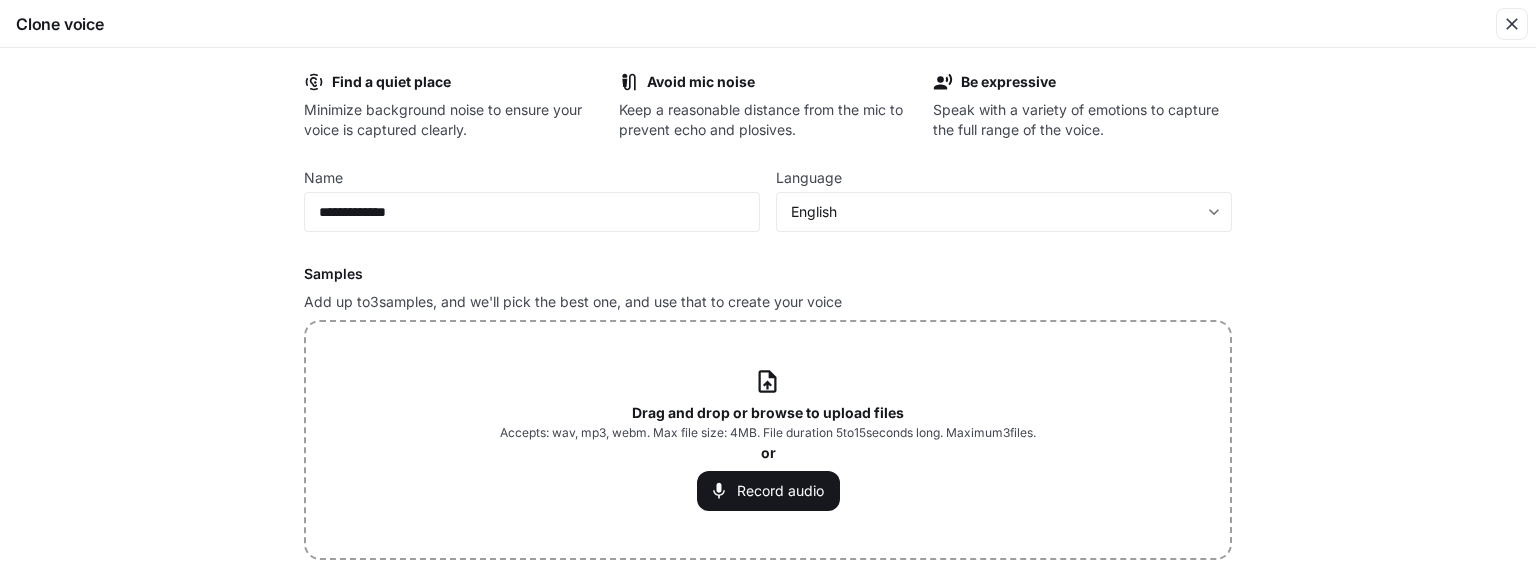 click on "**********" at bounding box center (768, 310) 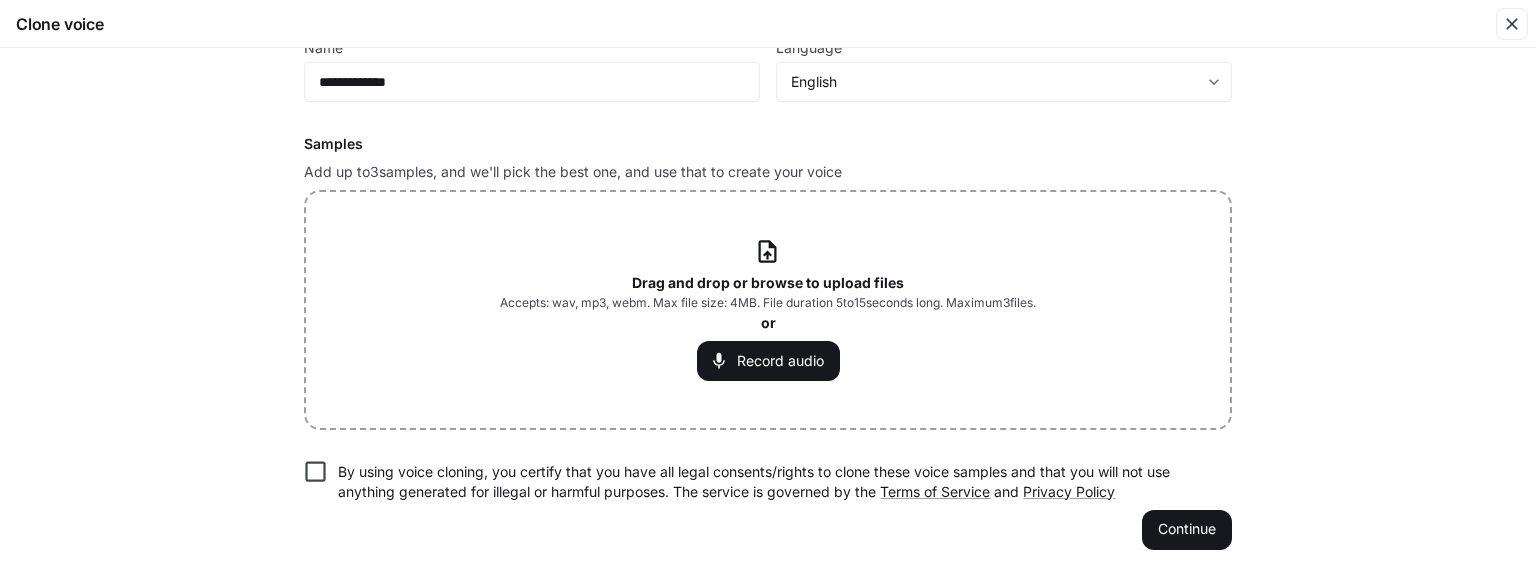 scroll, scrollTop: 131, scrollLeft: 0, axis: vertical 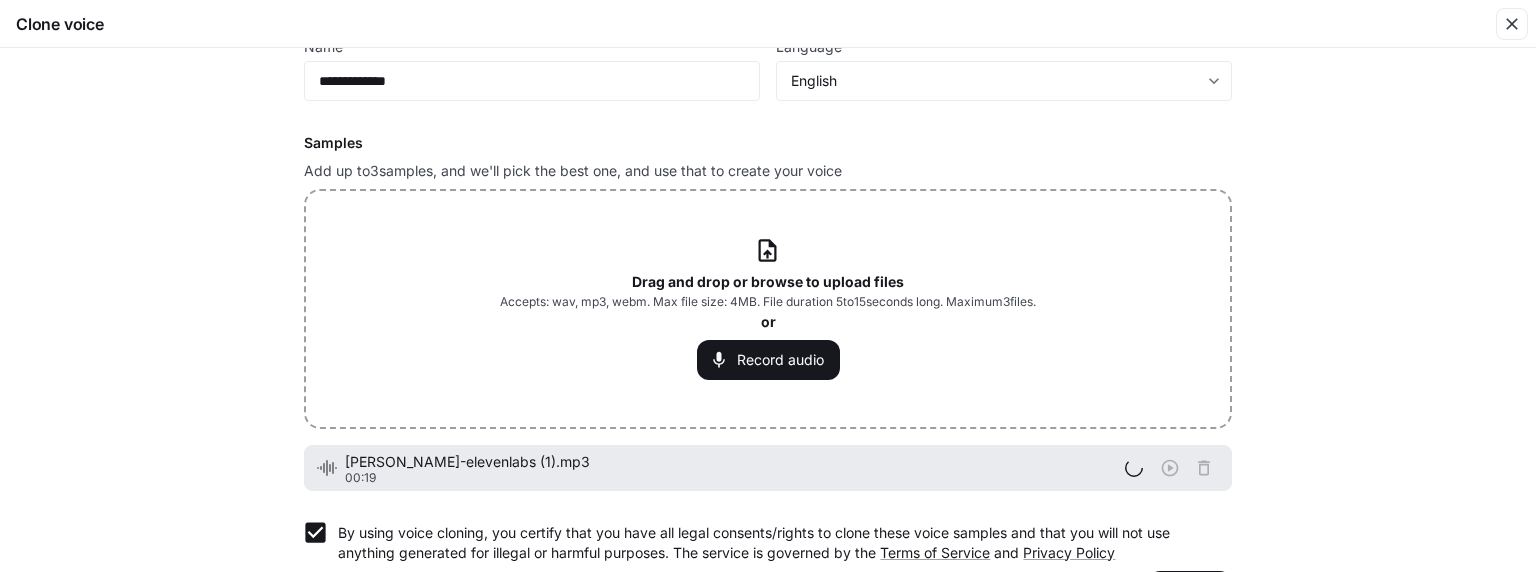 click on "**********" at bounding box center [768, 310] 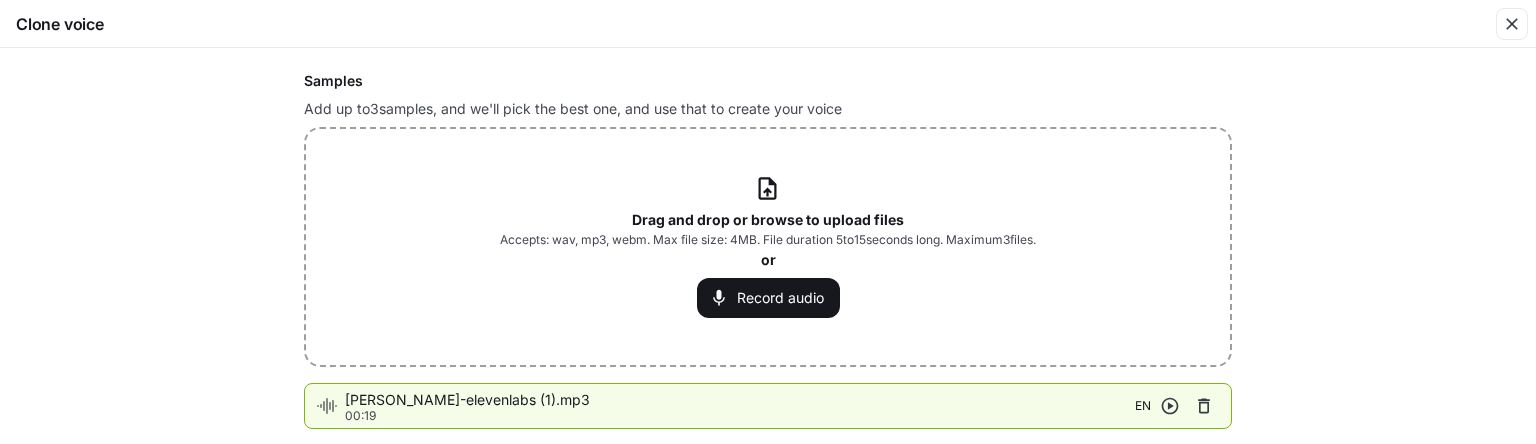 scroll, scrollTop: 321, scrollLeft: 0, axis: vertical 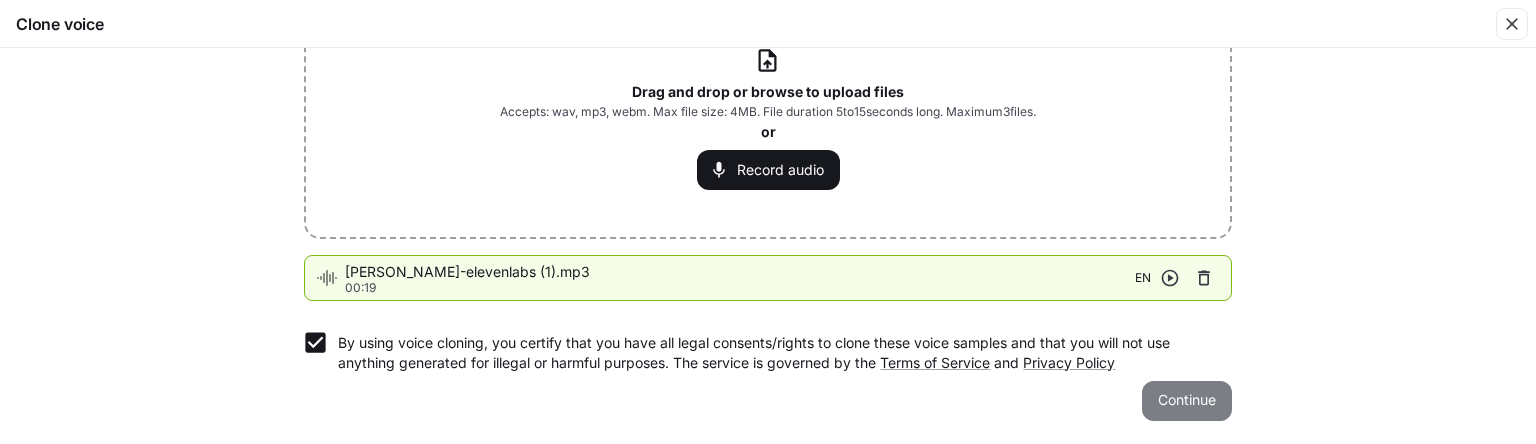 click on "Continue" at bounding box center [1187, 401] 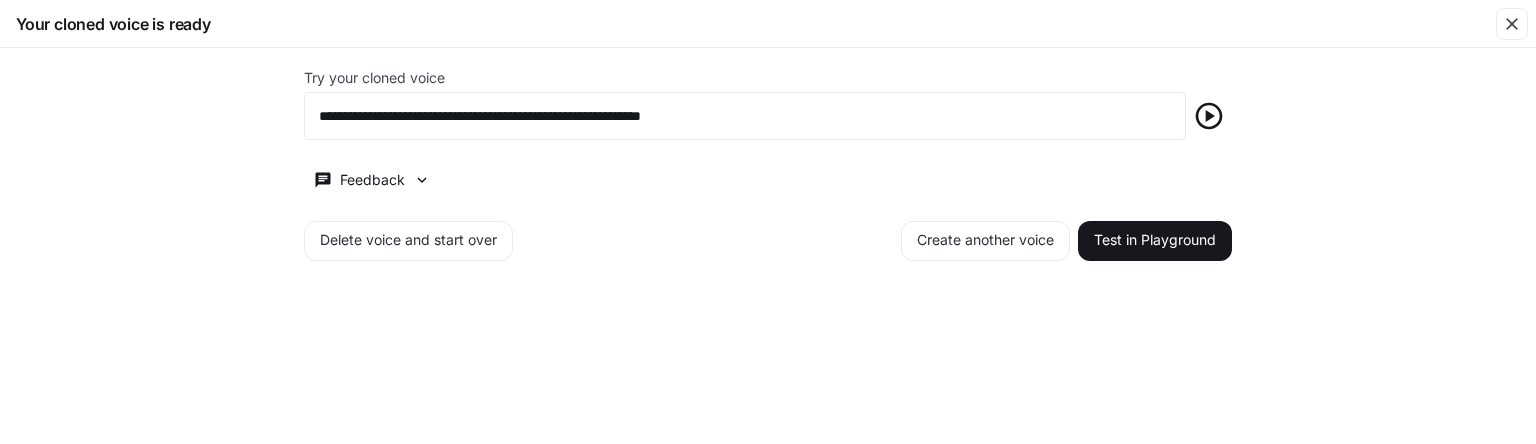 scroll, scrollTop: 0, scrollLeft: 0, axis: both 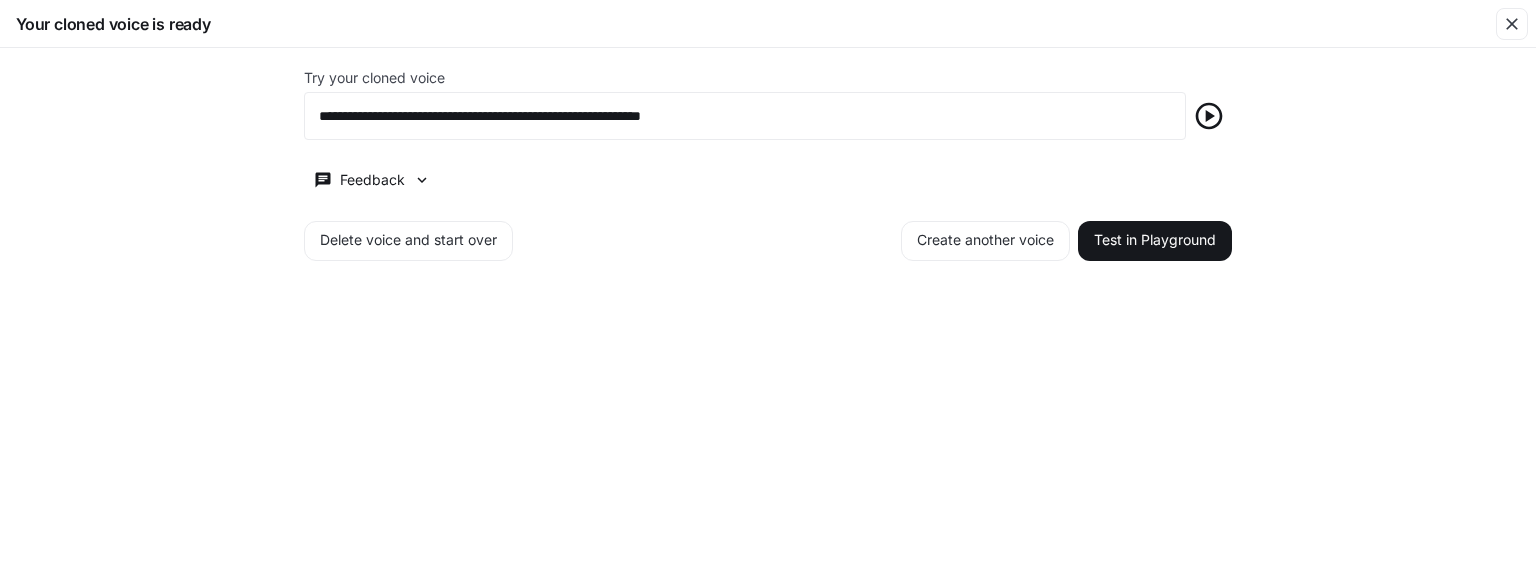 click on "Your cloned voice is ready" at bounding box center [113, 24] 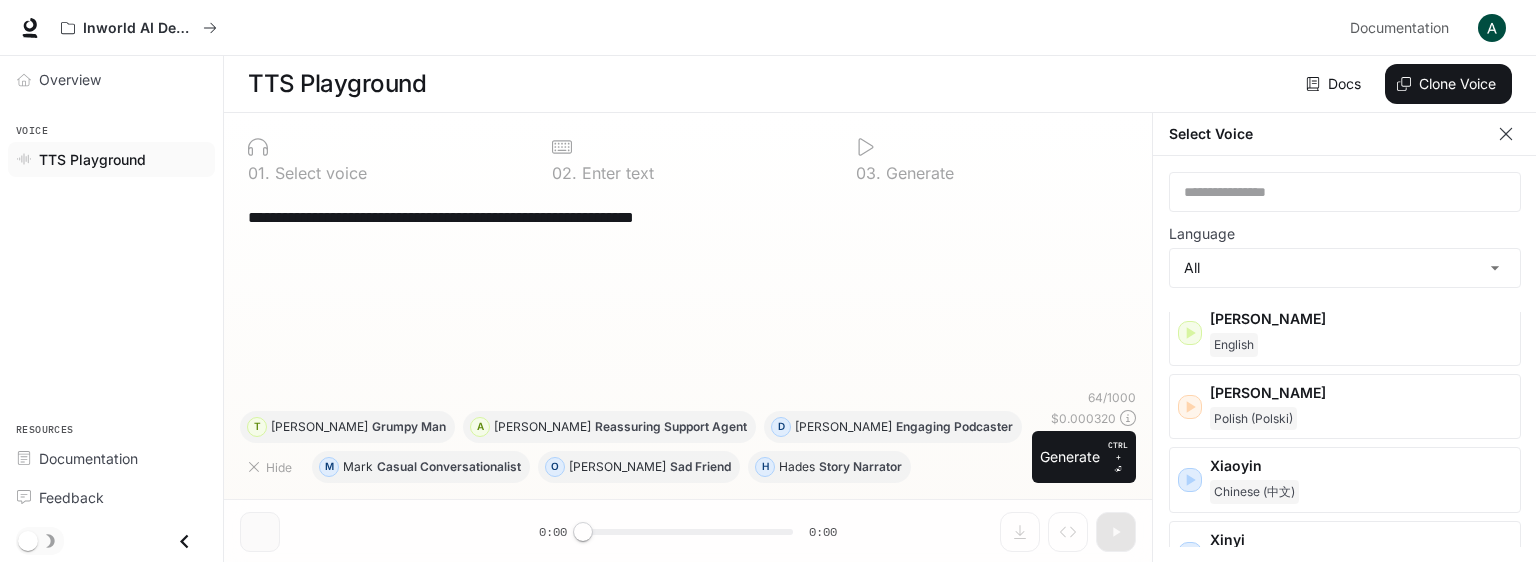 click at bounding box center [1492, 28] 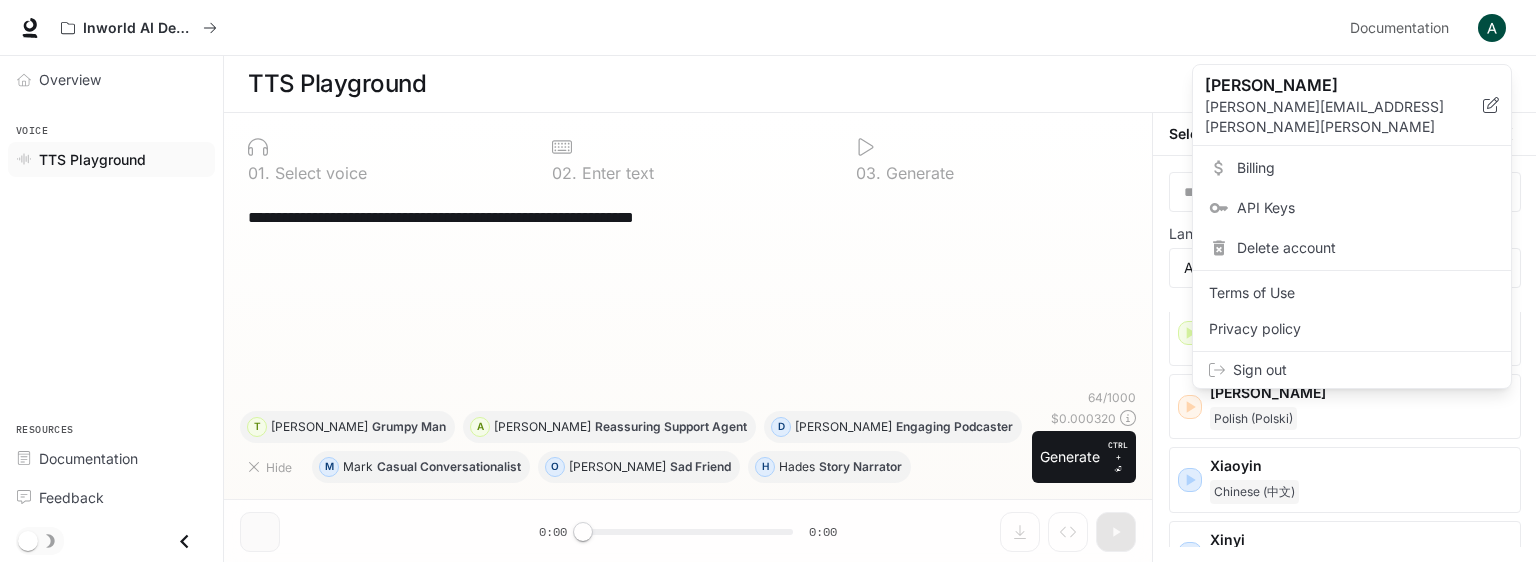 click at bounding box center (768, 281) 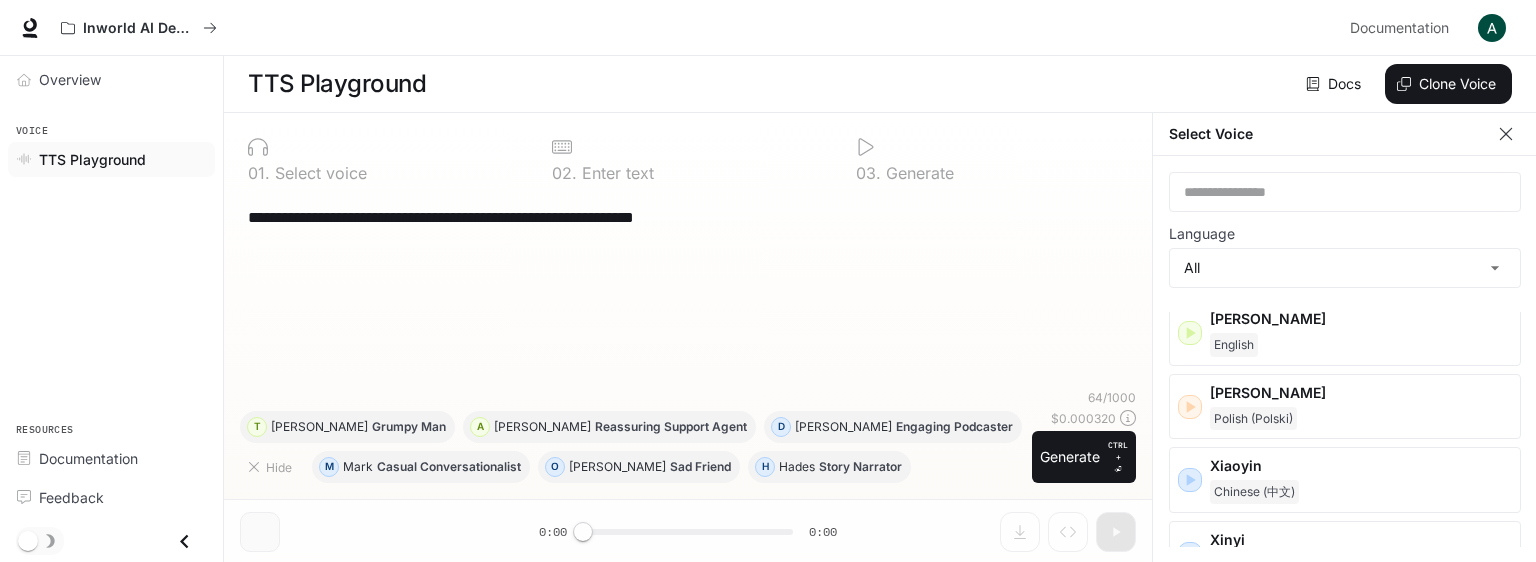 click at bounding box center [1492, 28] 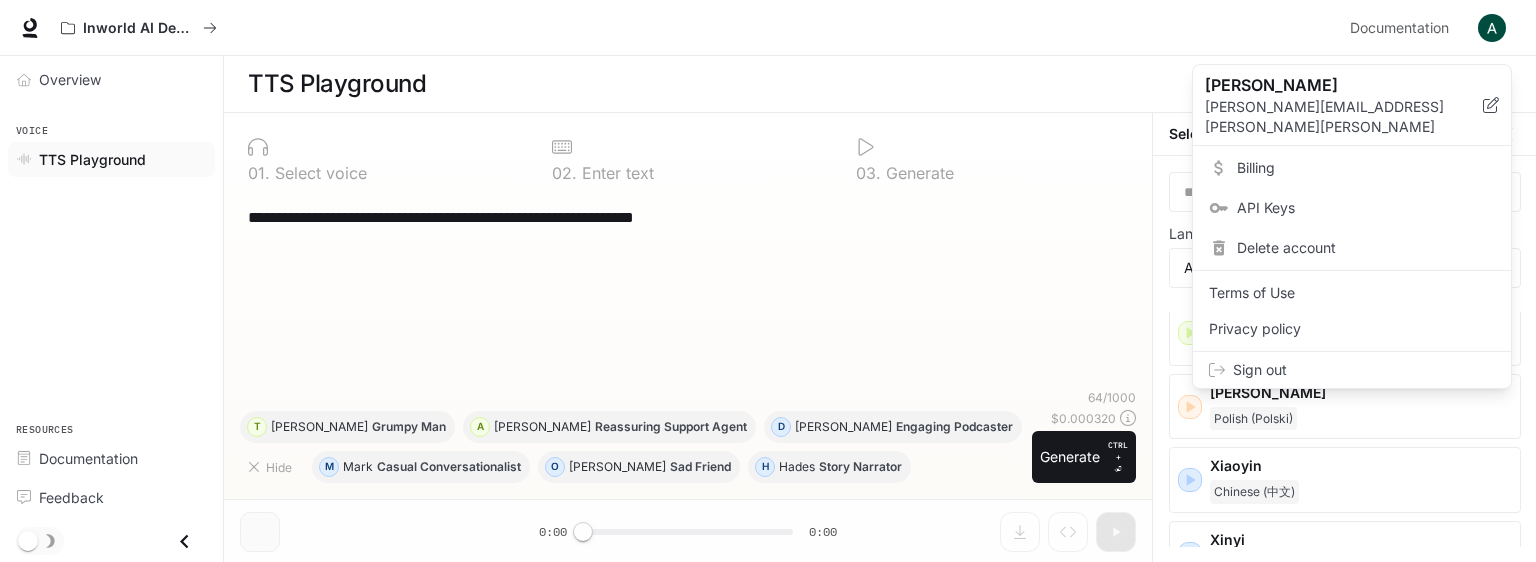 click on "API Keys" at bounding box center [1366, 208] 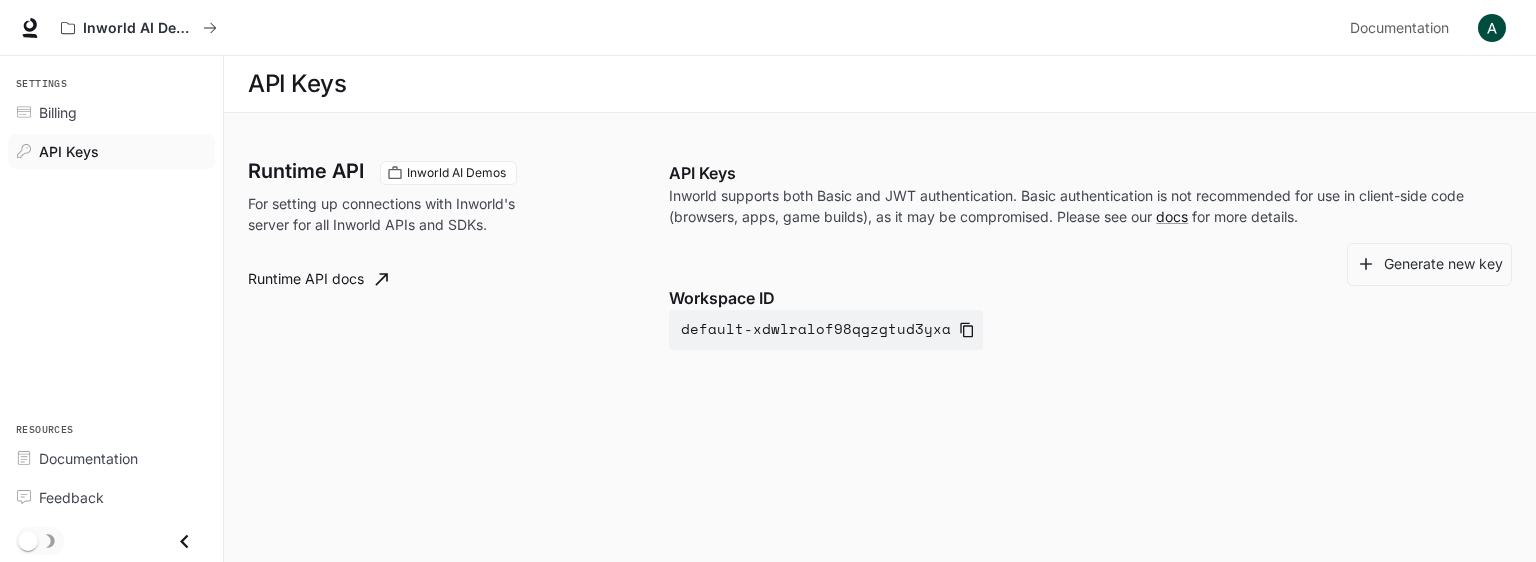 scroll, scrollTop: 0, scrollLeft: 0, axis: both 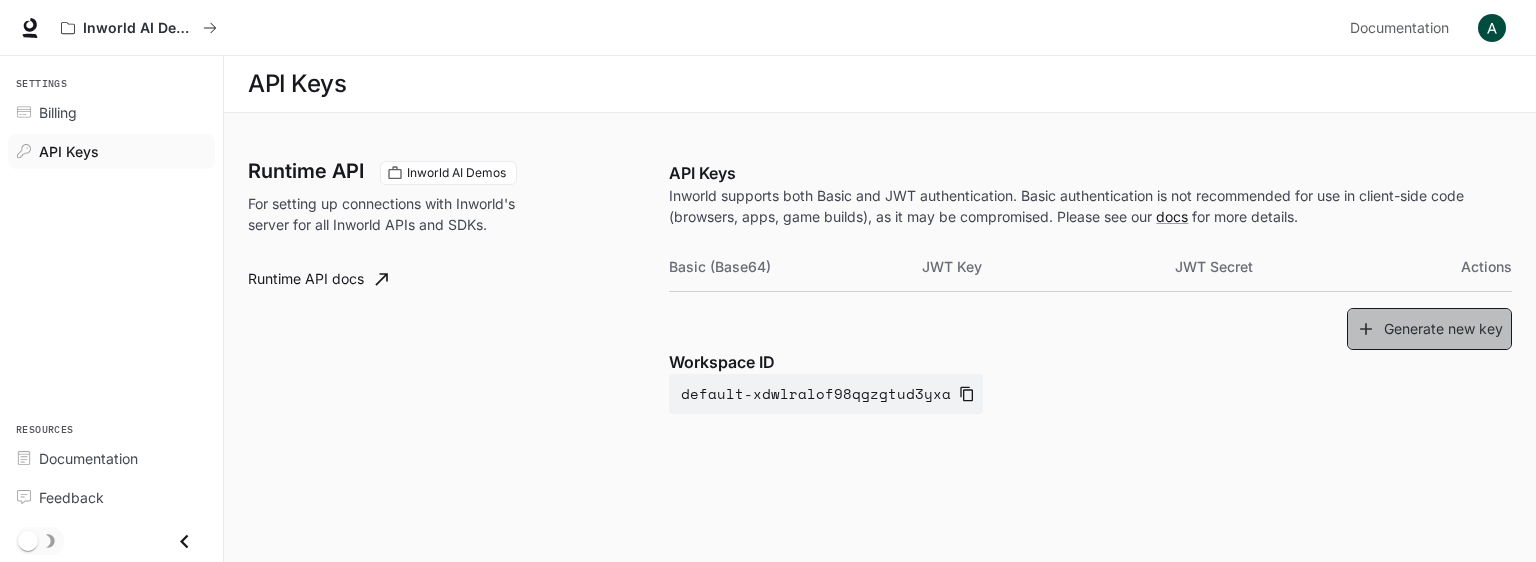 click on "Generate new key" at bounding box center [1429, 329] 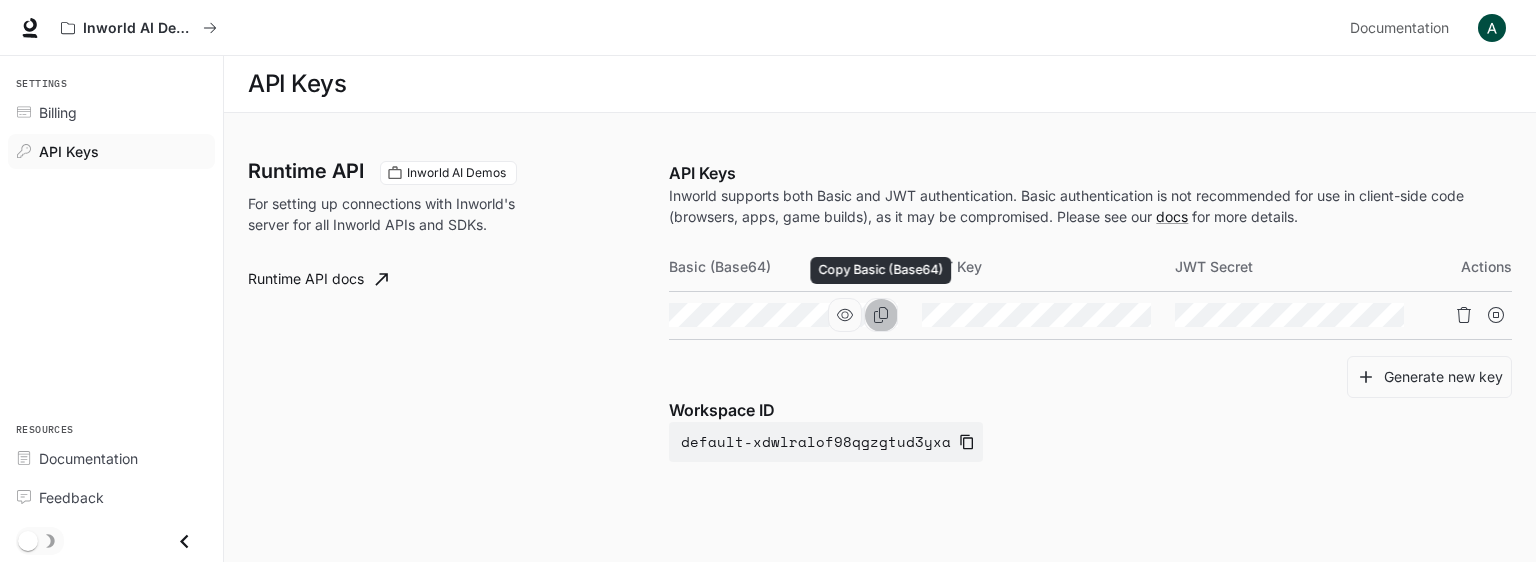 click 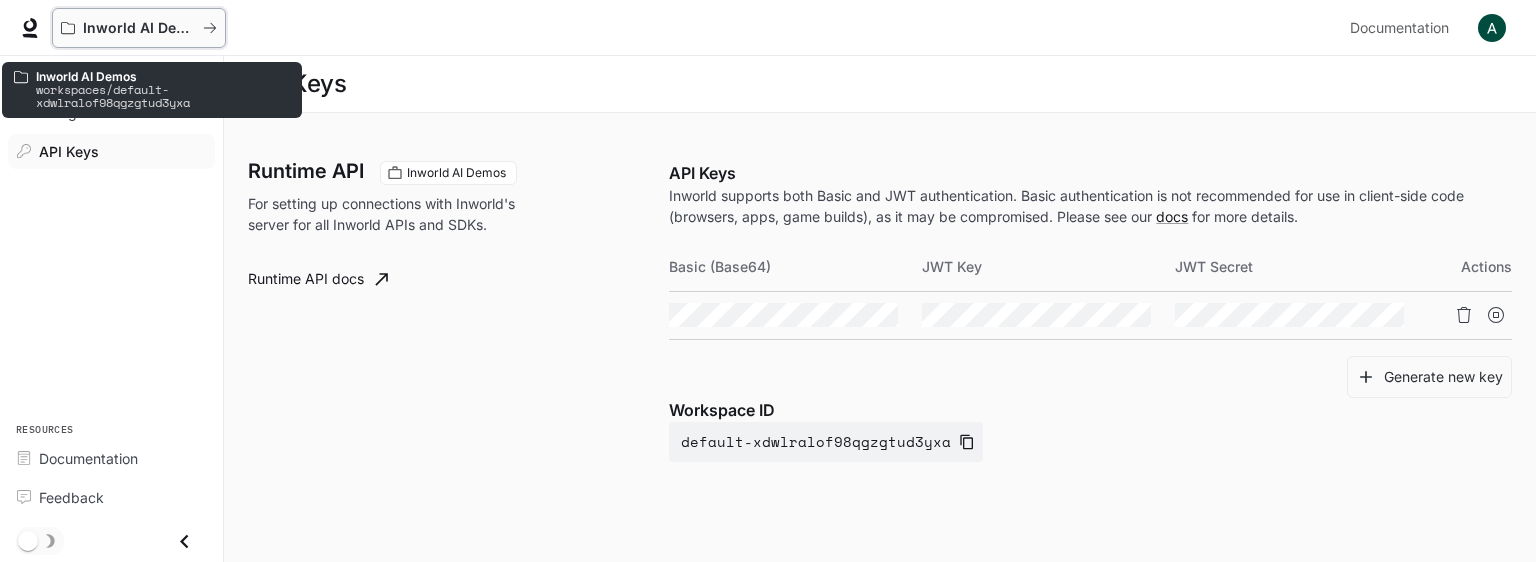 click on "Inworld AI Demos" at bounding box center [132, 28] 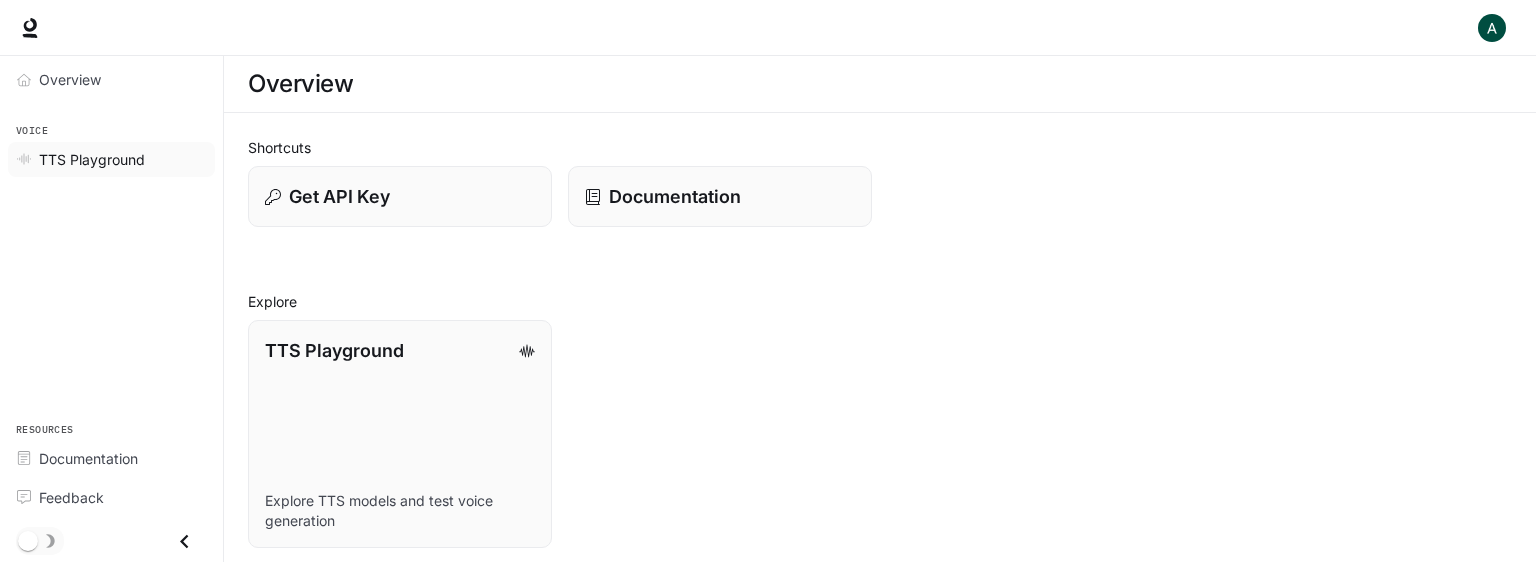 click on "TTS Playground" at bounding box center (92, 159) 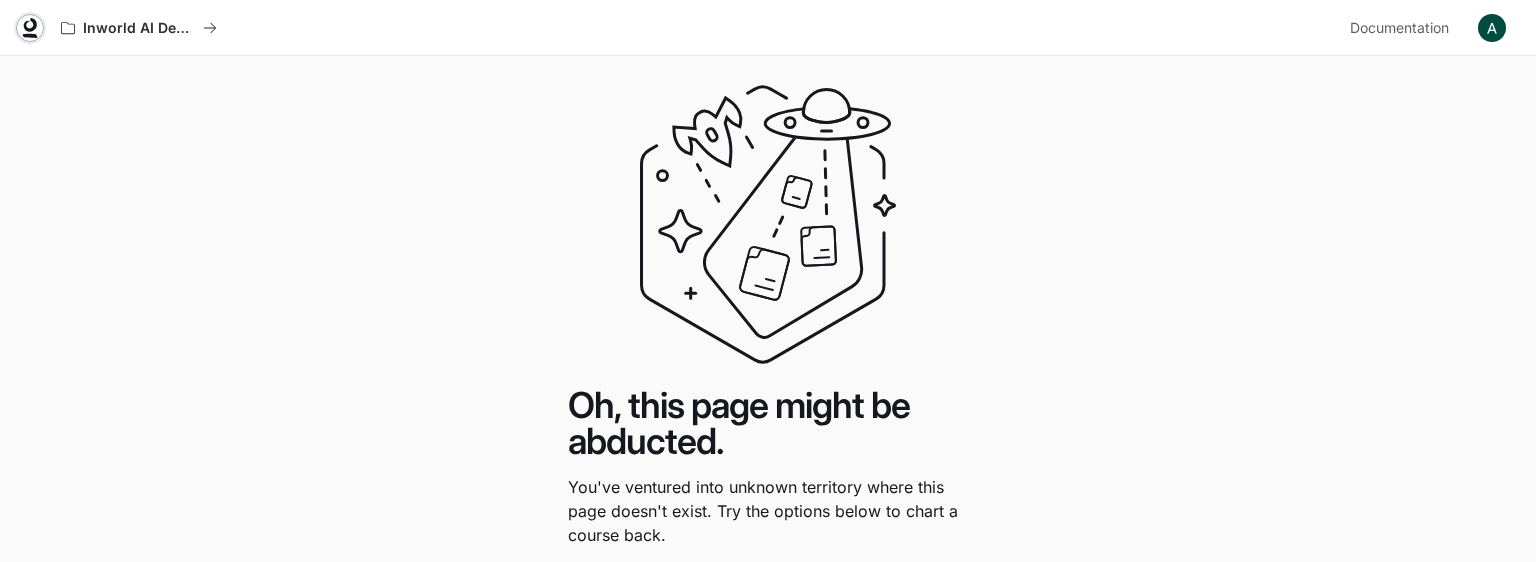 click at bounding box center (30, 28) 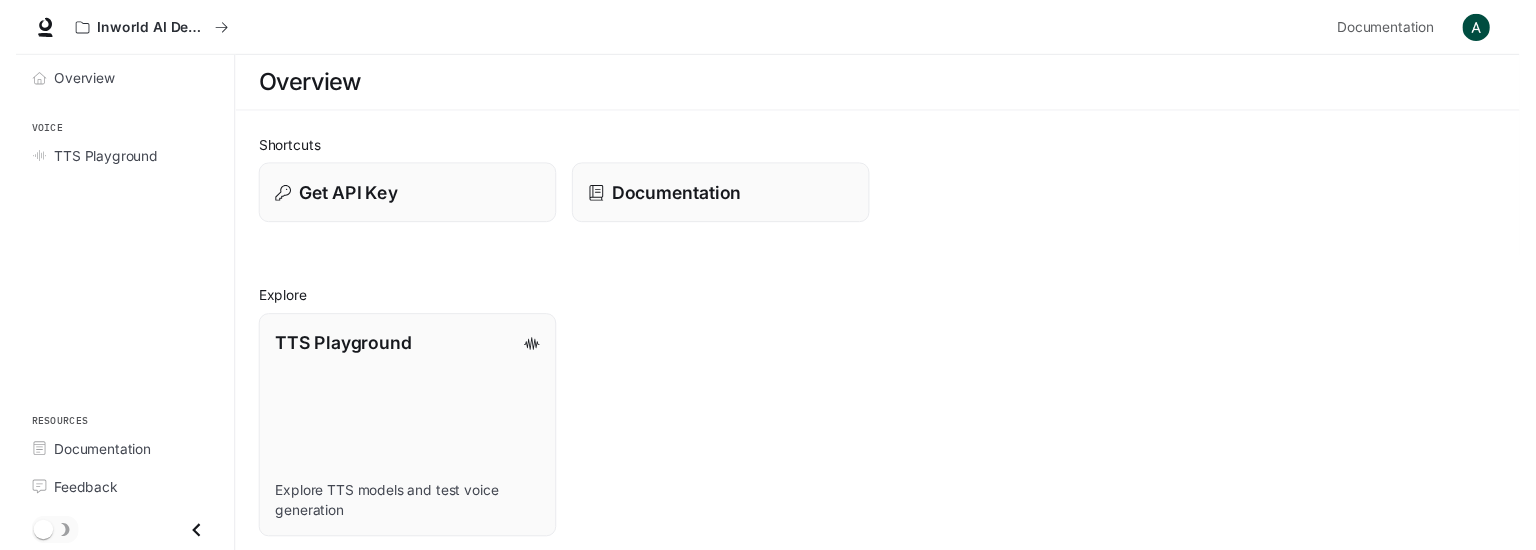 scroll, scrollTop: 0, scrollLeft: 0, axis: both 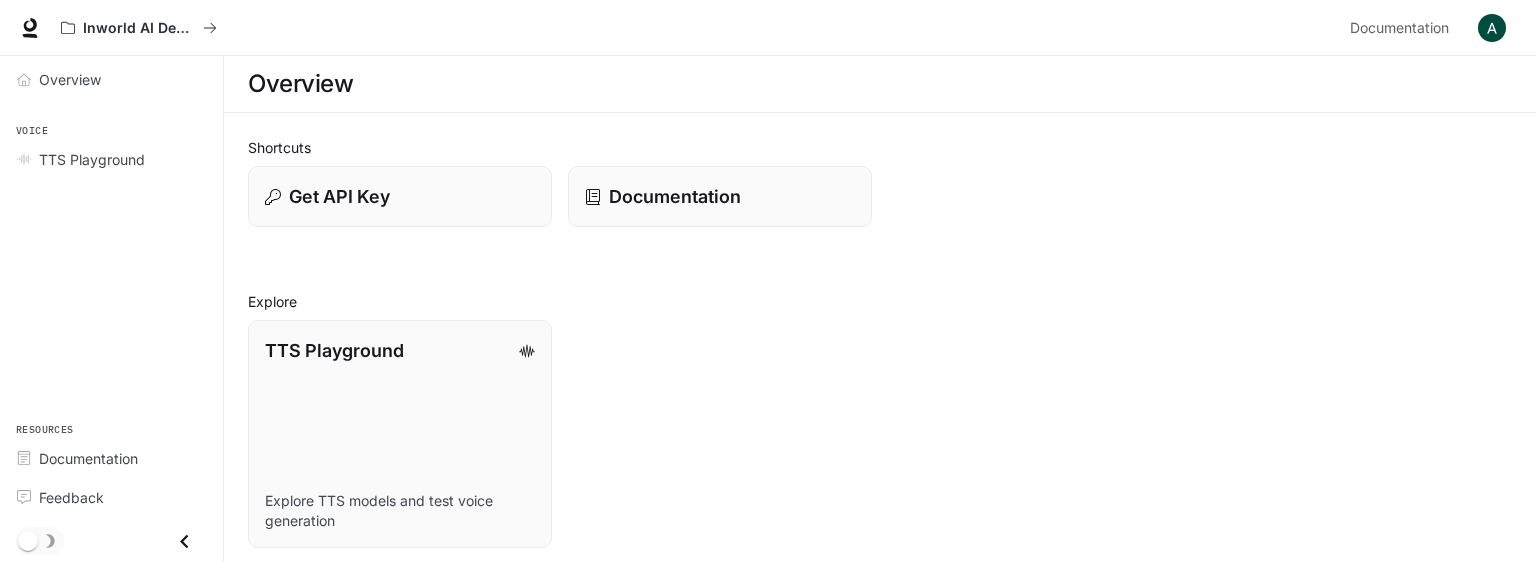 click on "TTS Playground Explore TTS models and test voice generation" at bounding box center (872, 426) 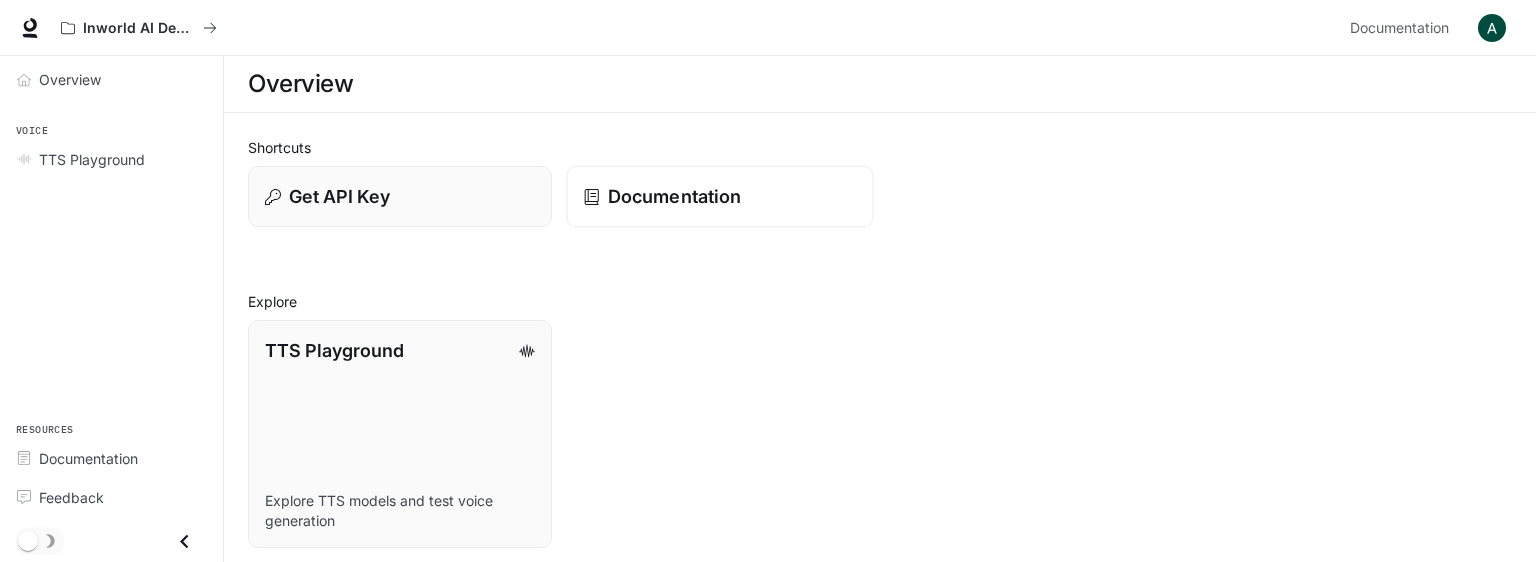 click on "Documentation" at bounding box center [674, 196] 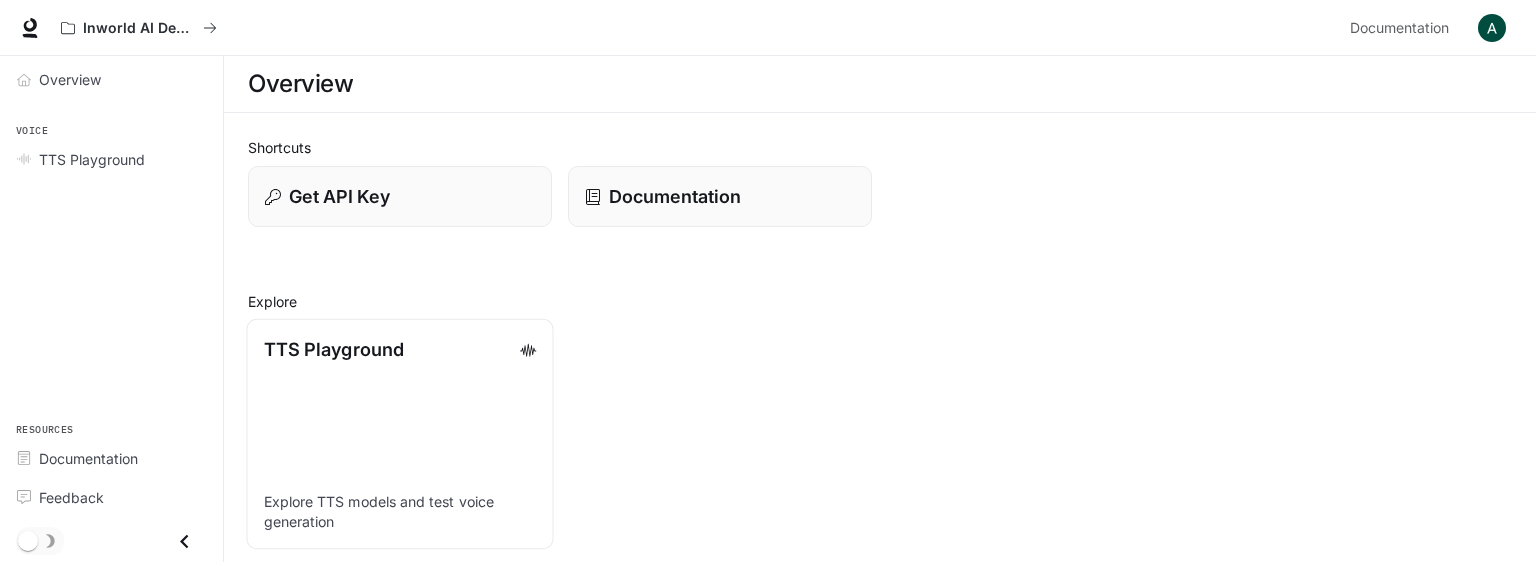 click on "TTS Playground Explore TTS models and test voice generation" at bounding box center (399, 434) 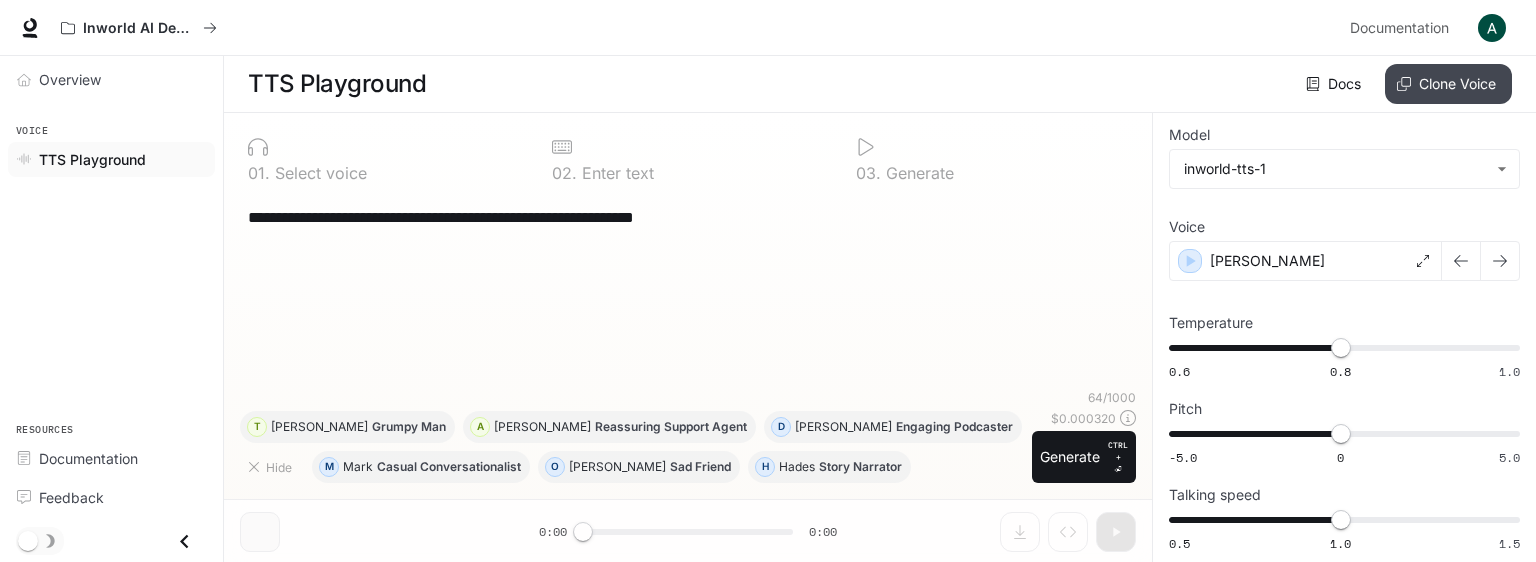 click on "Clone Voice" at bounding box center (1448, 84) 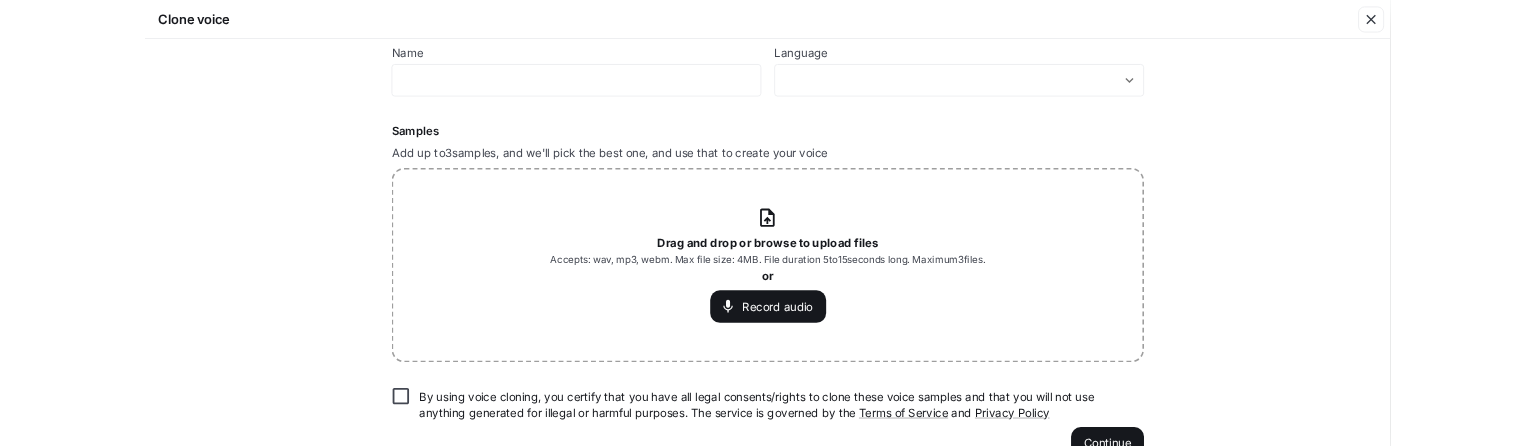 scroll, scrollTop: 153, scrollLeft: 0, axis: vertical 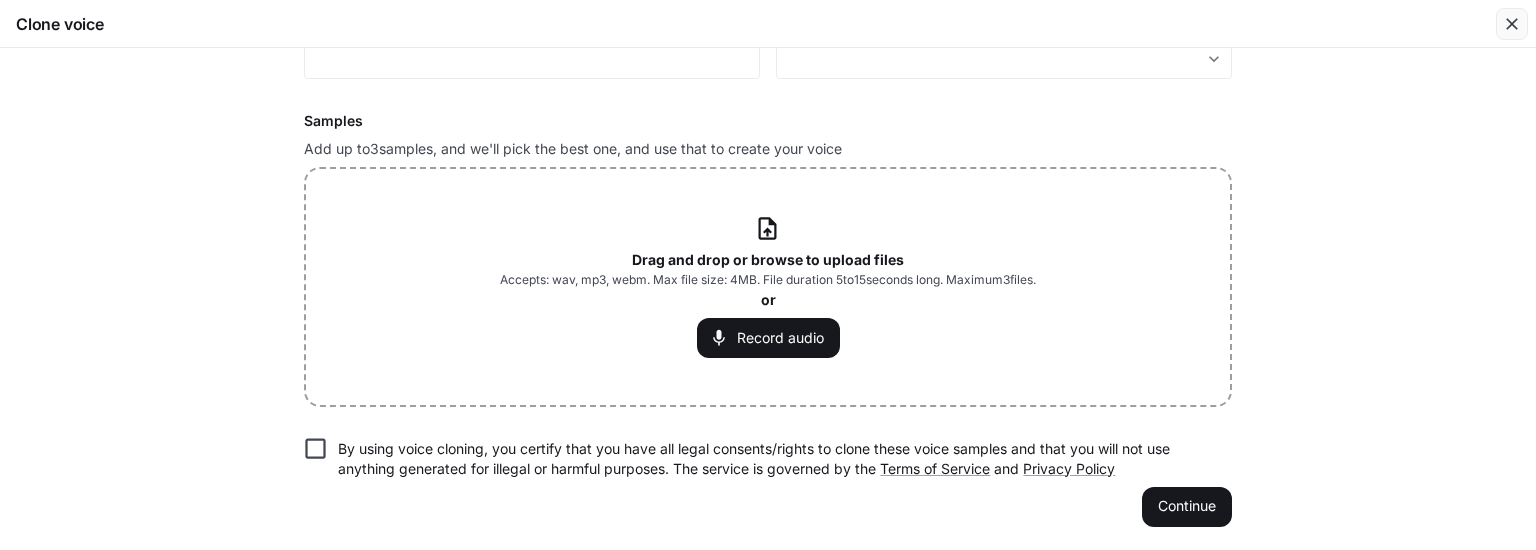 click 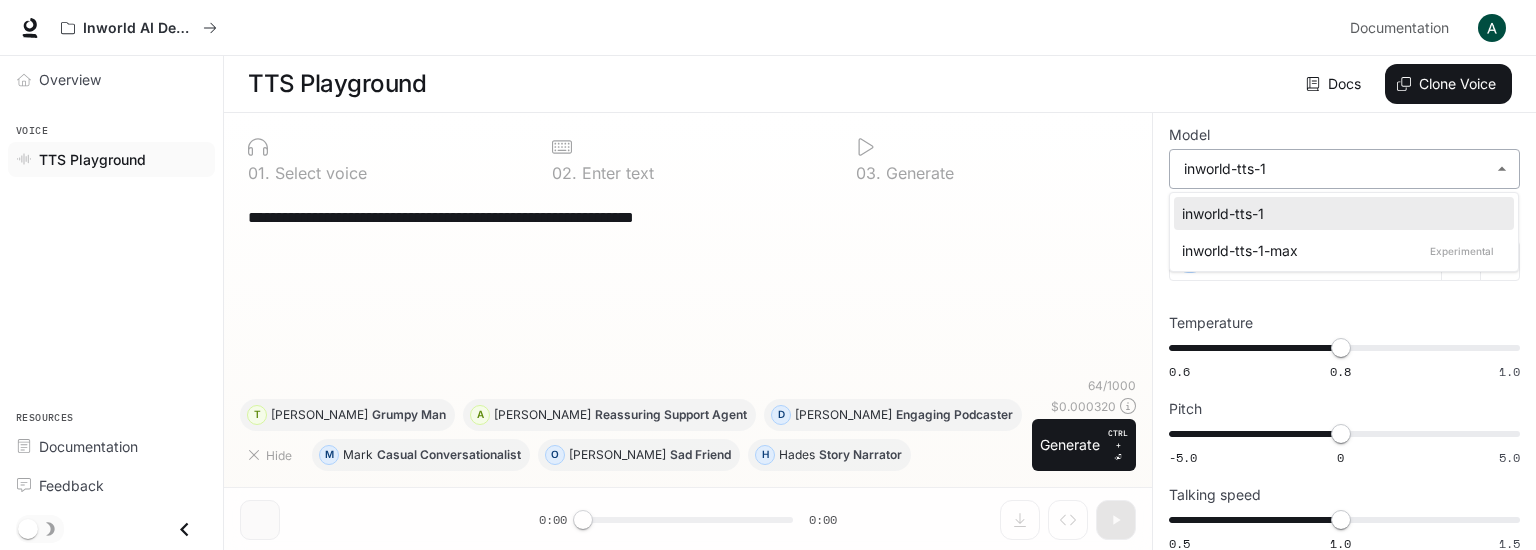 click on "**********" at bounding box center (768, 275) 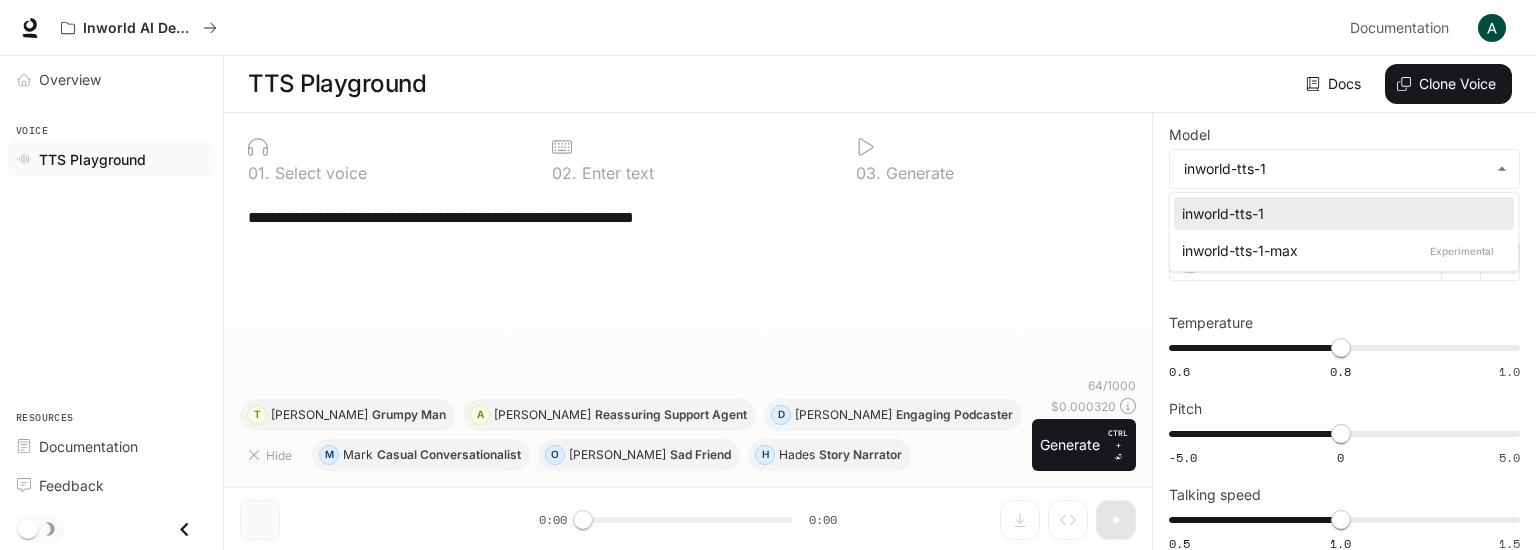 click at bounding box center (768, 275) 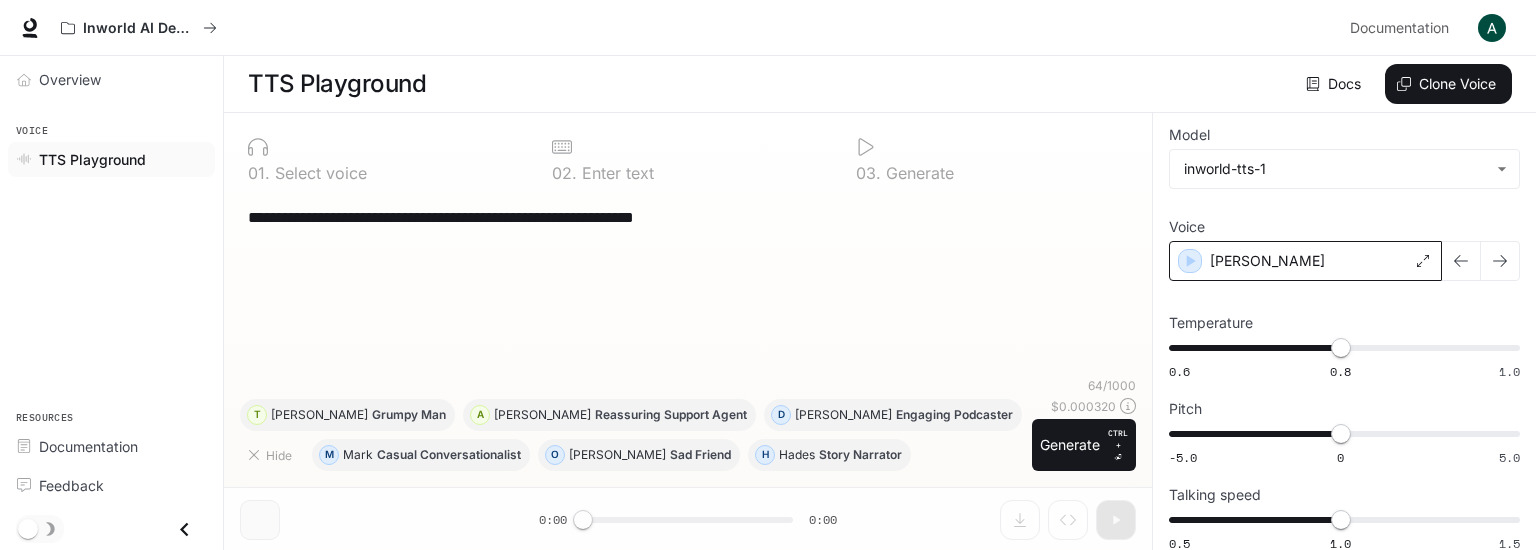 click on "[PERSON_NAME]" at bounding box center [1267, 261] 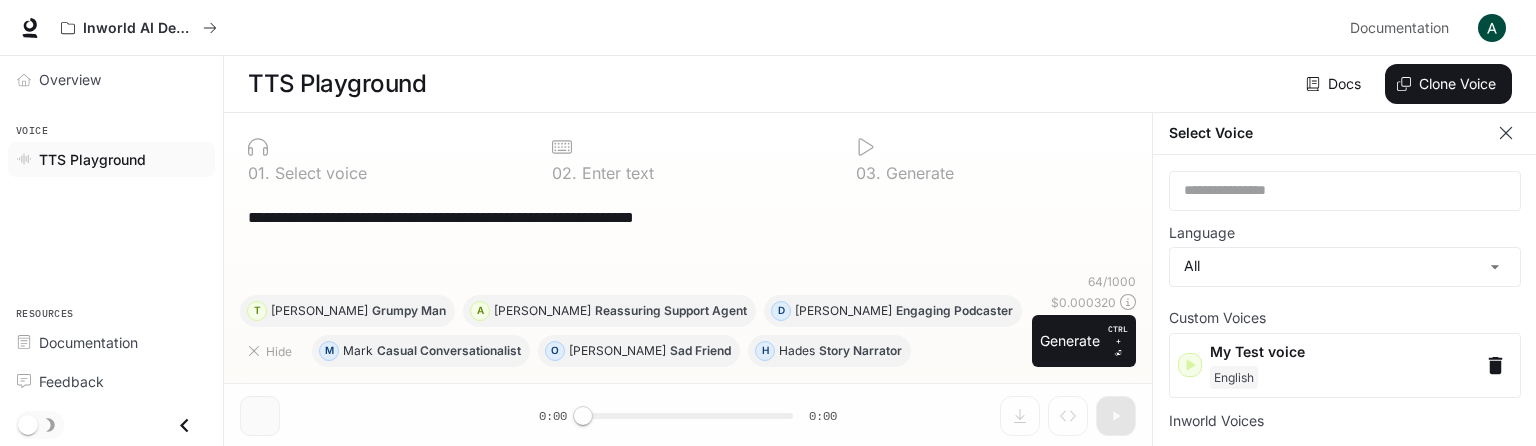 click 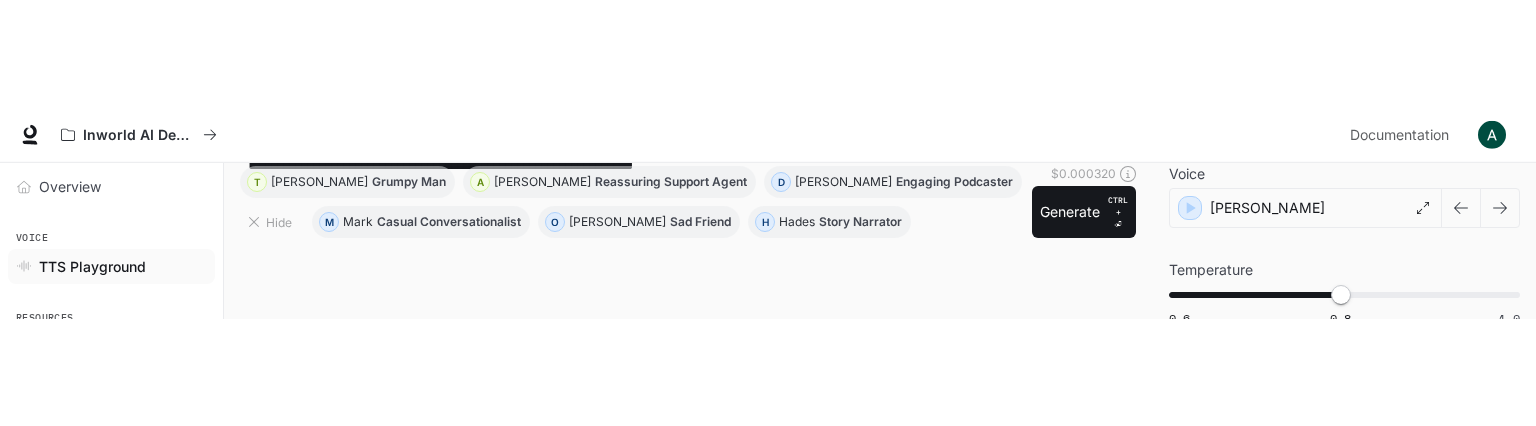 scroll, scrollTop: 108, scrollLeft: 0, axis: vertical 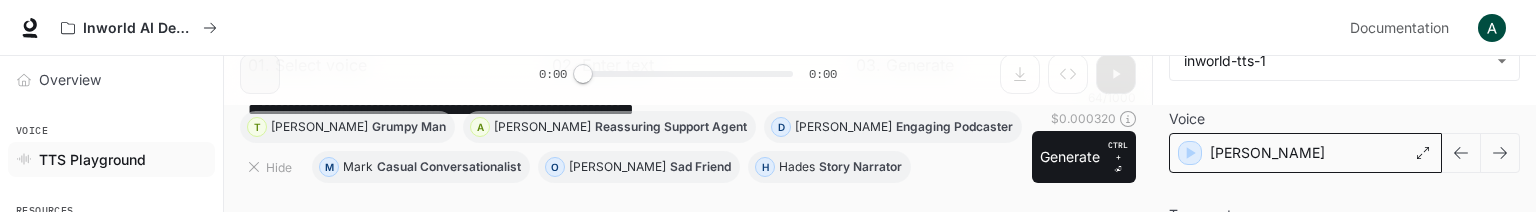 click on "[PERSON_NAME]" at bounding box center (1305, 153) 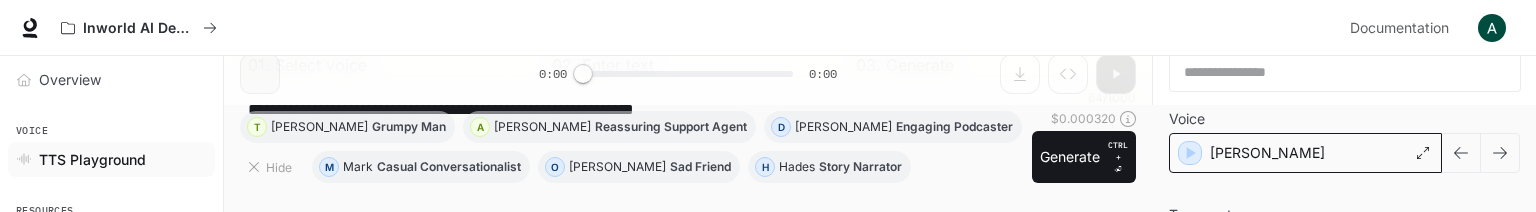 click on "[PERSON_NAME]" at bounding box center (1305, 153) 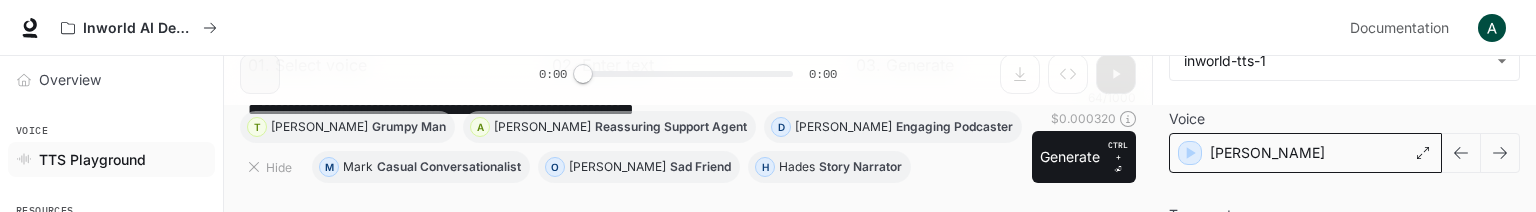 click 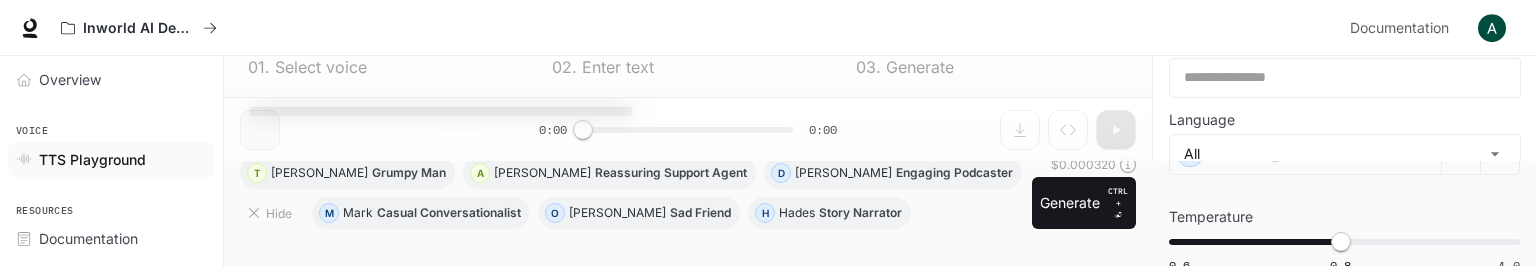 scroll, scrollTop: 108, scrollLeft: 0, axis: vertical 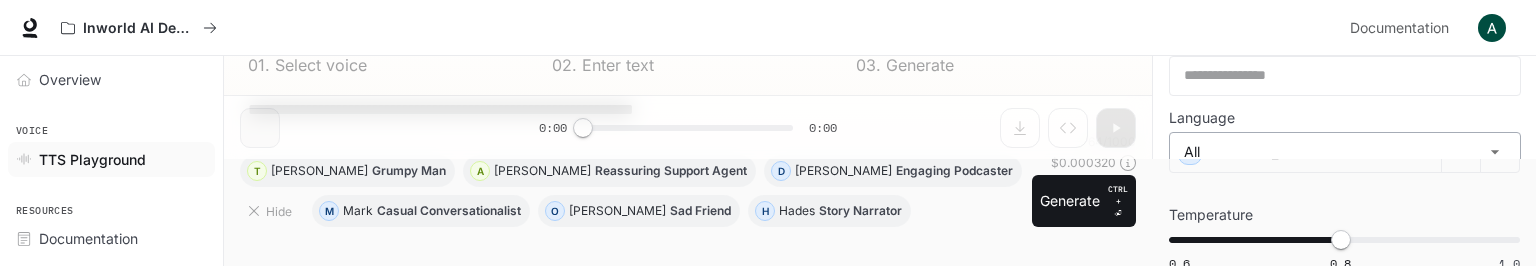 click on "**********" at bounding box center [768, 25] 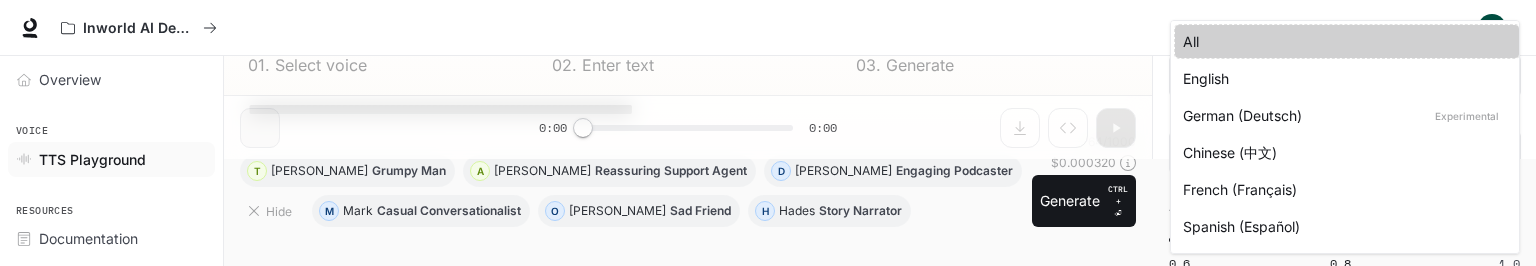 click at bounding box center [768, 133] 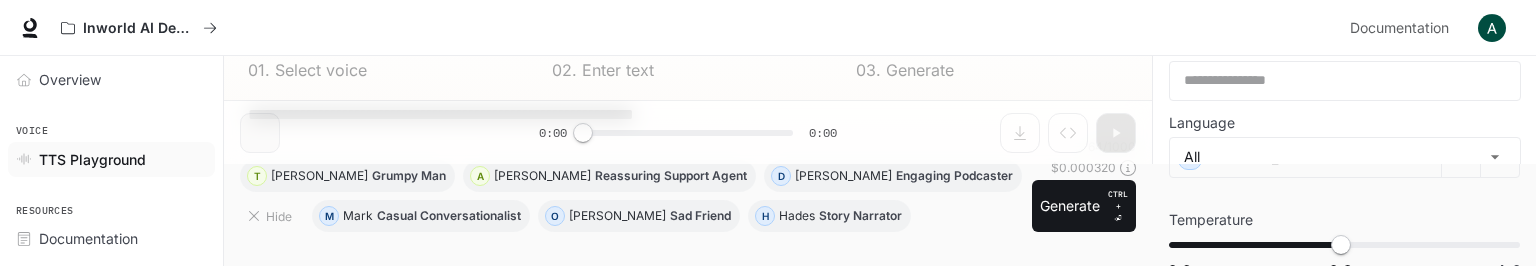 scroll, scrollTop: 108, scrollLeft: 0, axis: vertical 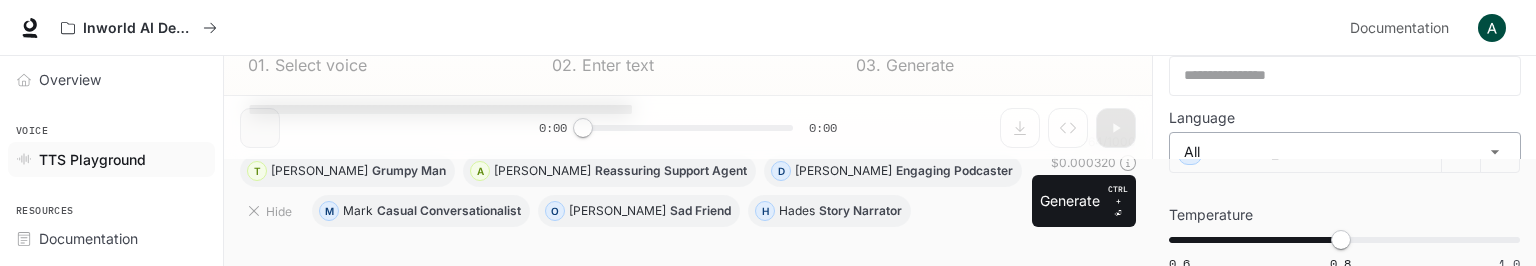 click on "**********" at bounding box center (768, 25) 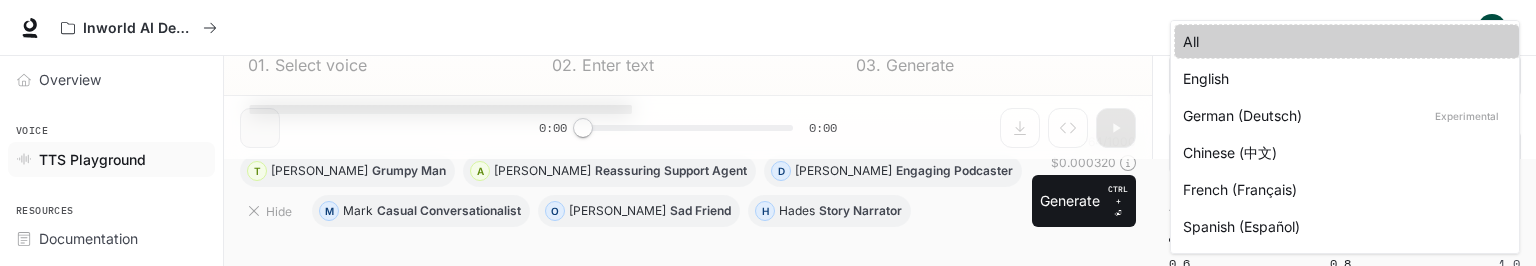 click at bounding box center (768, 133) 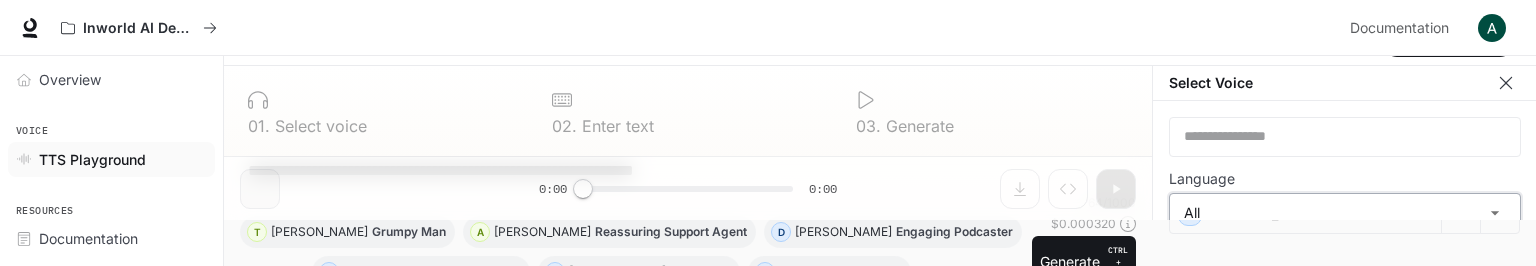 scroll, scrollTop: 0, scrollLeft: 0, axis: both 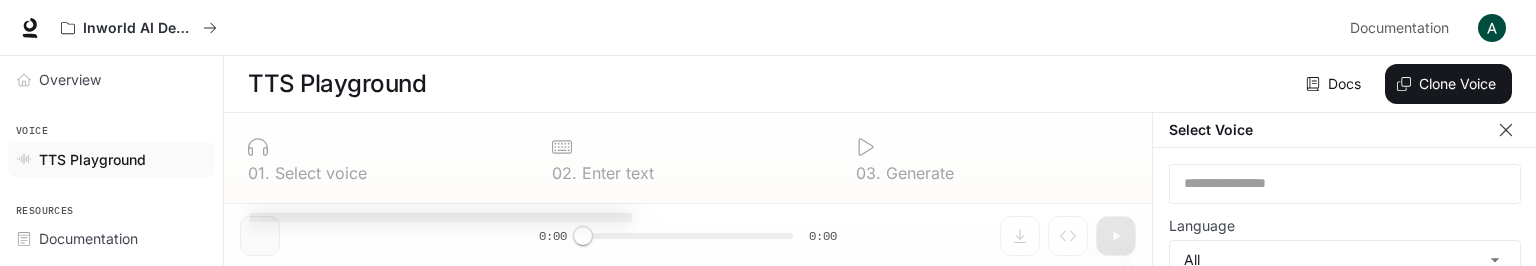 click at bounding box center (1506, 130) 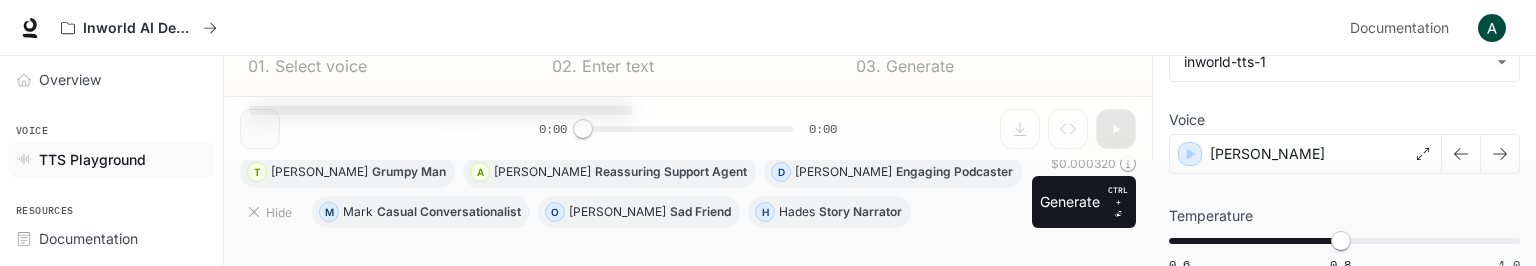scroll, scrollTop: 108, scrollLeft: 0, axis: vertical 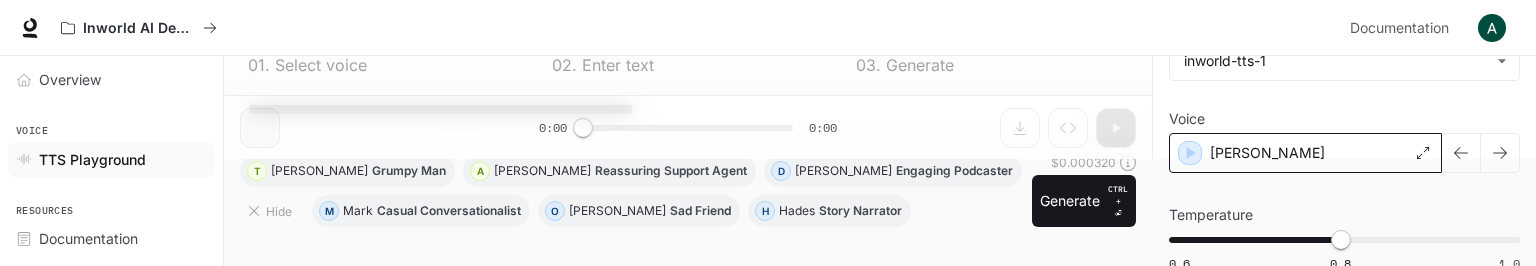 click 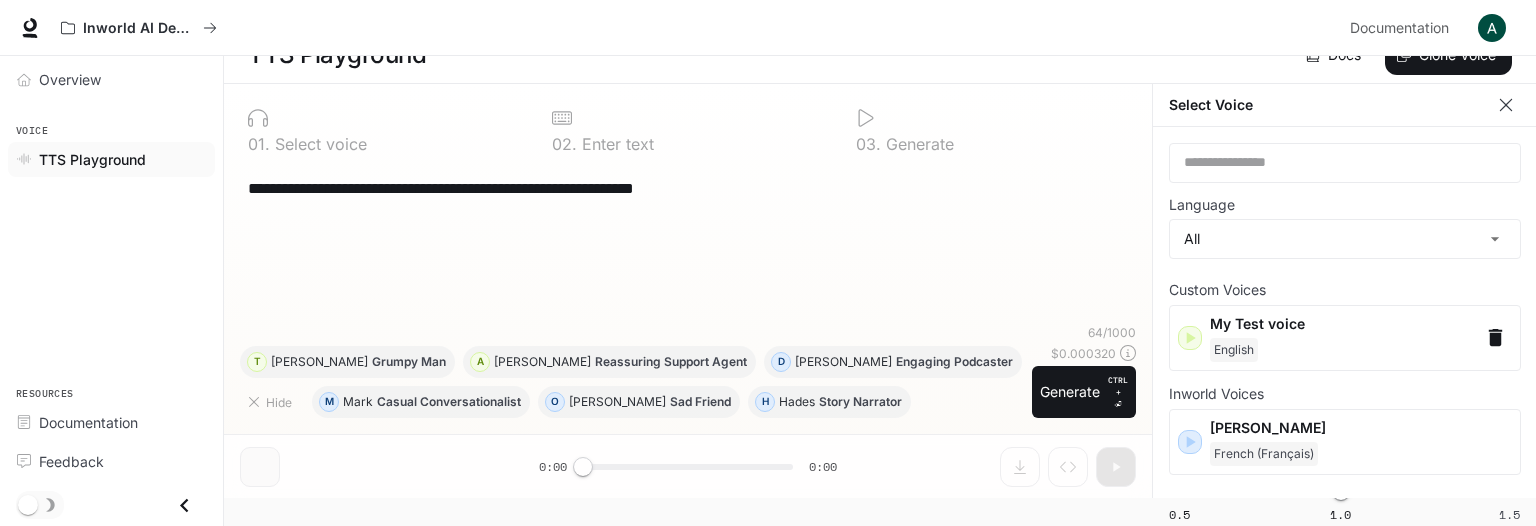 scroll, scrollTop: 28, scrollLeft: 0, axis: vertical 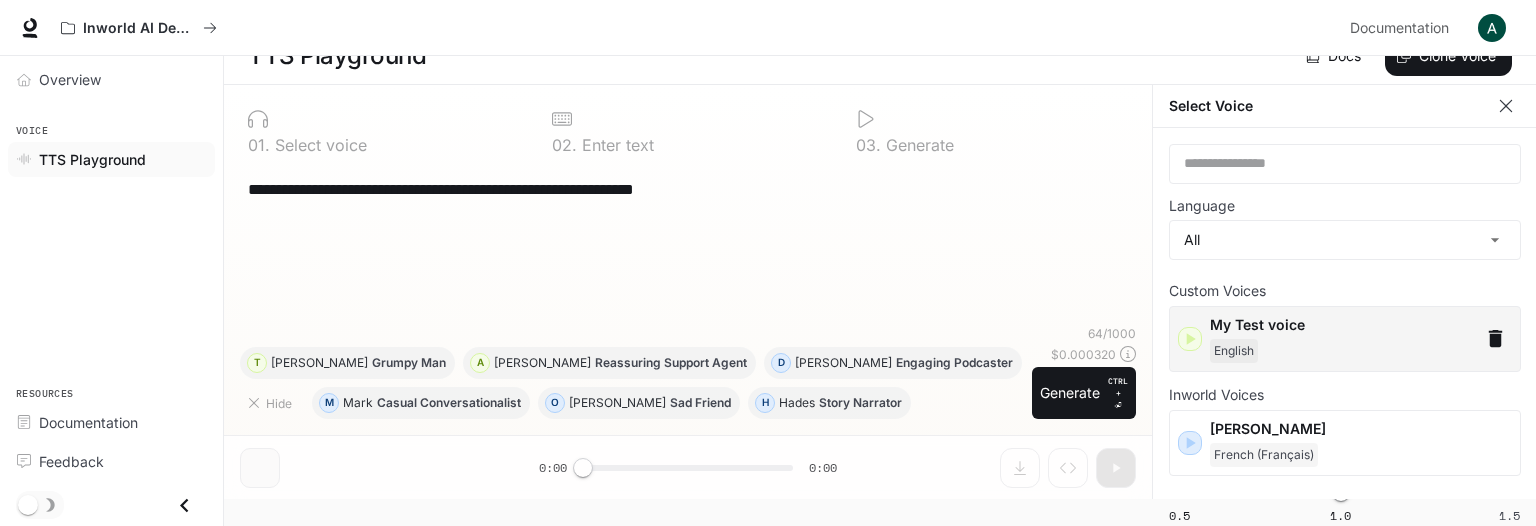 click 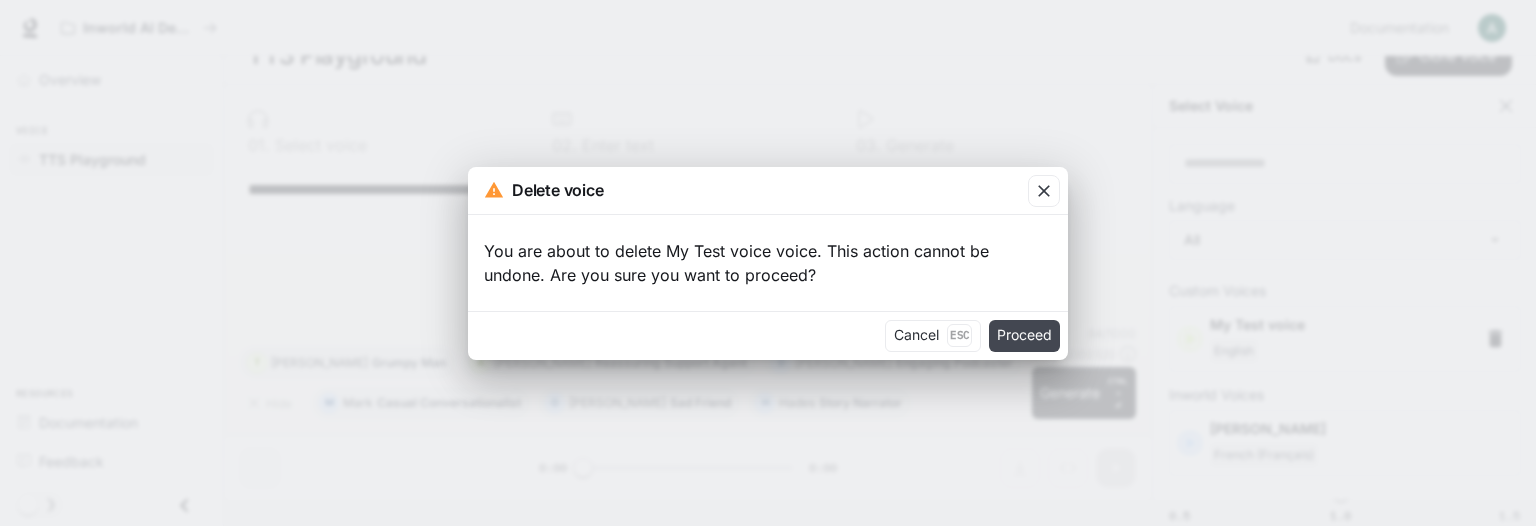 click on "Proceed" at bounding box center [1024, 336] 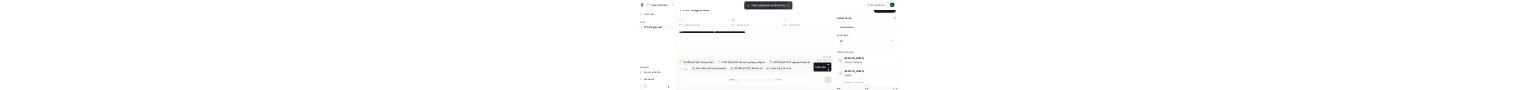scroll, scrollTop: 28, scrollLeft: 0, axis: vertical 